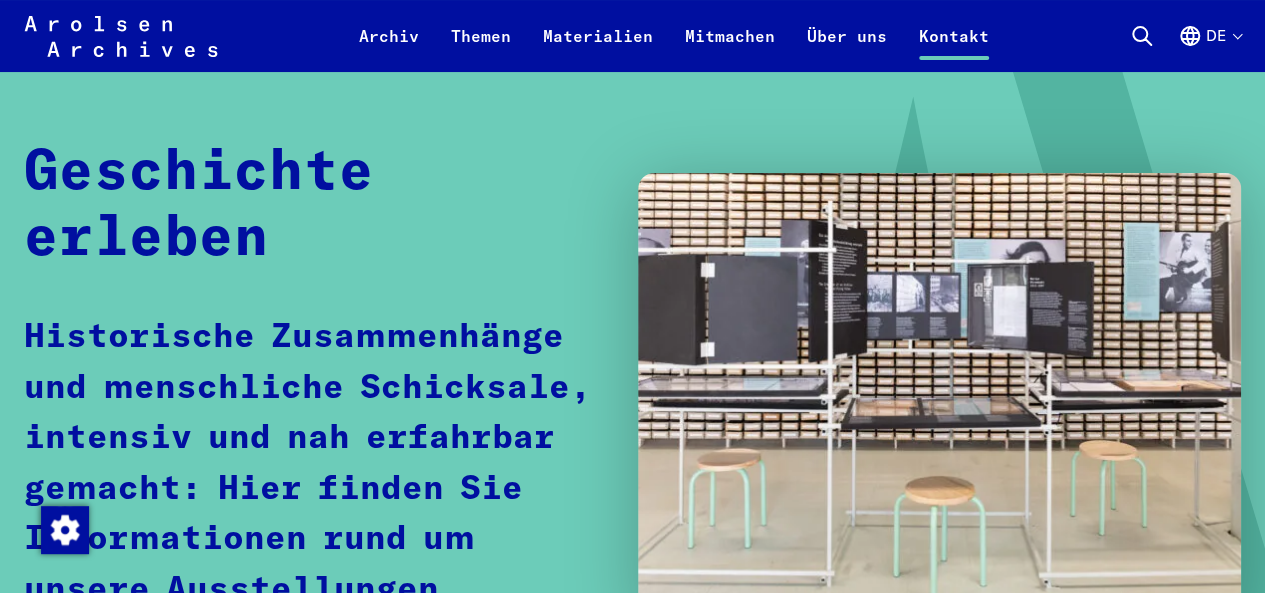 scroll, scrollTop: 173, scrollLeft: 0, axis: vertical 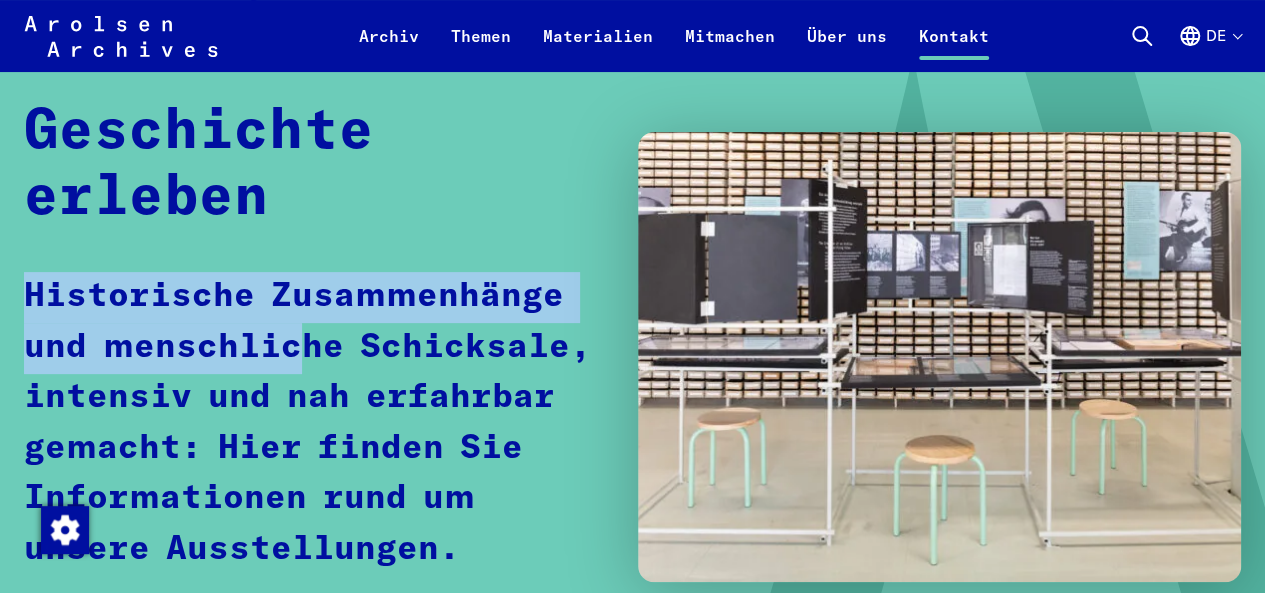 drag, startPoint x: 0, startPoint y: 0, endPoint x: 25, endPoint y: 283, distance: 284.10208 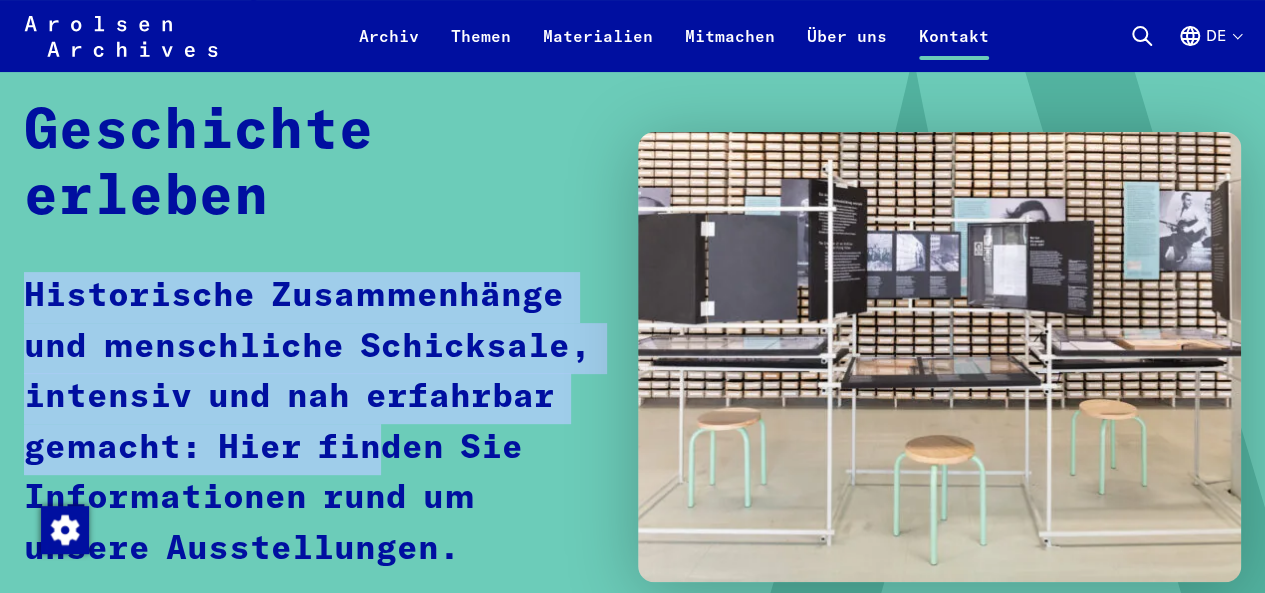 drag, startPoint x: 17, startPoint y: 291, endPoint x: 380, endPoint y: 453, distance: 397.50848 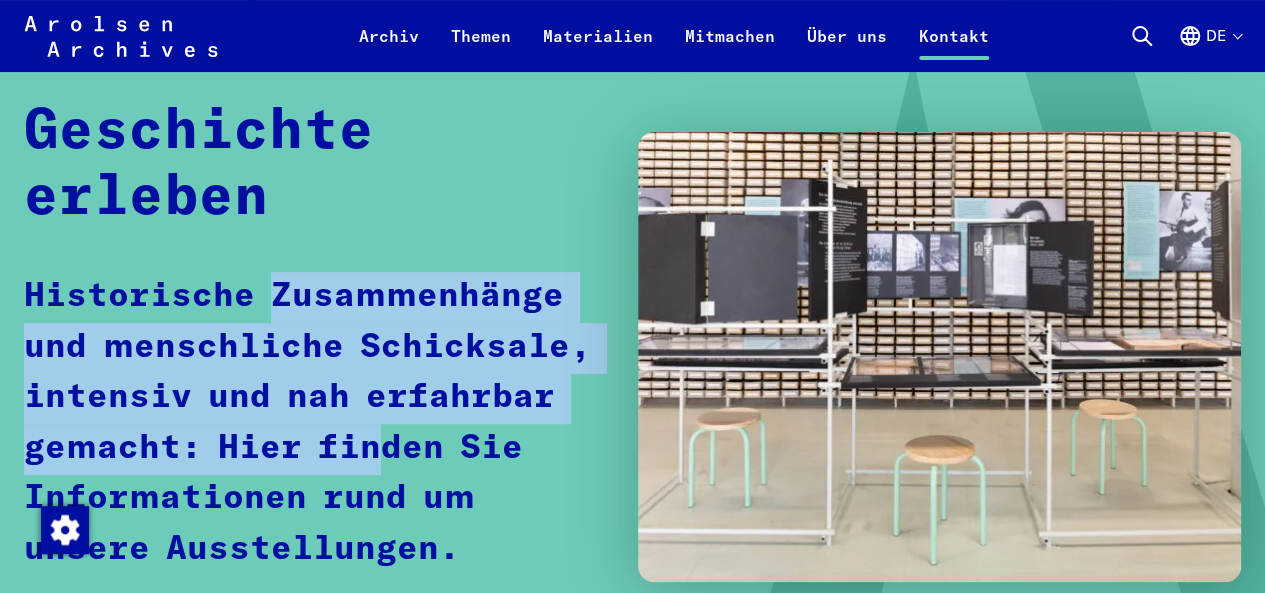 drag, startPoint x: 380, startPoint y: 453, endPoint x: 271, endPoint y: 289, distance: 196.91876 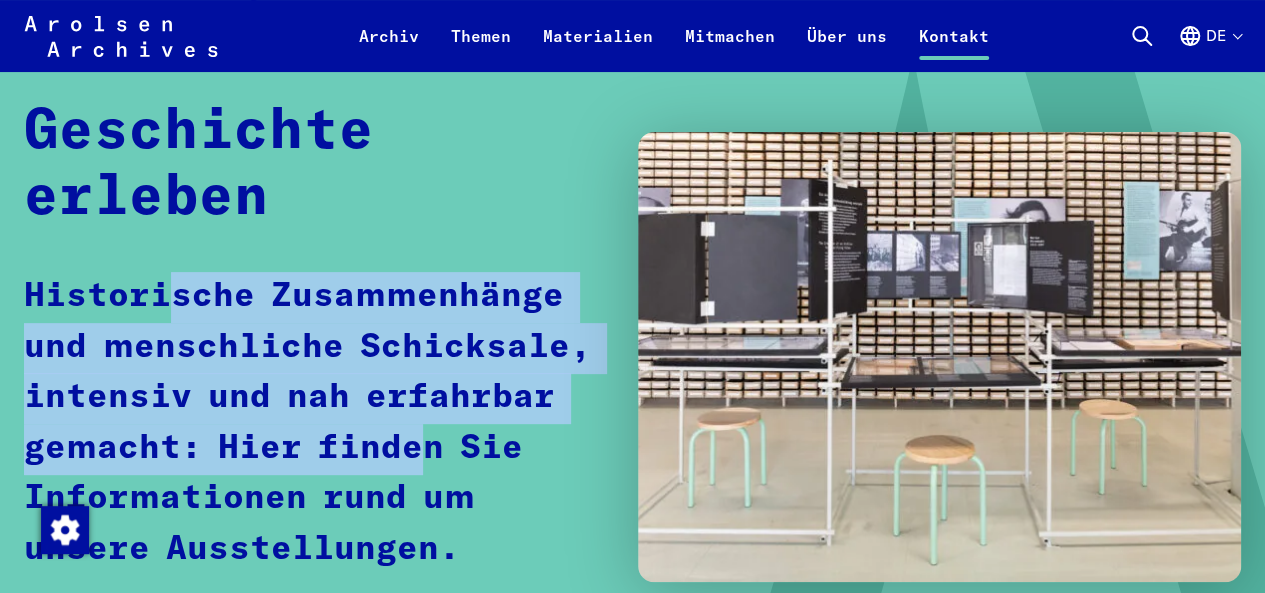 drag, startPoint x: 168, startPoint y: 297, endPoint x: 418, endPoint y: 432, distance: 284.12146 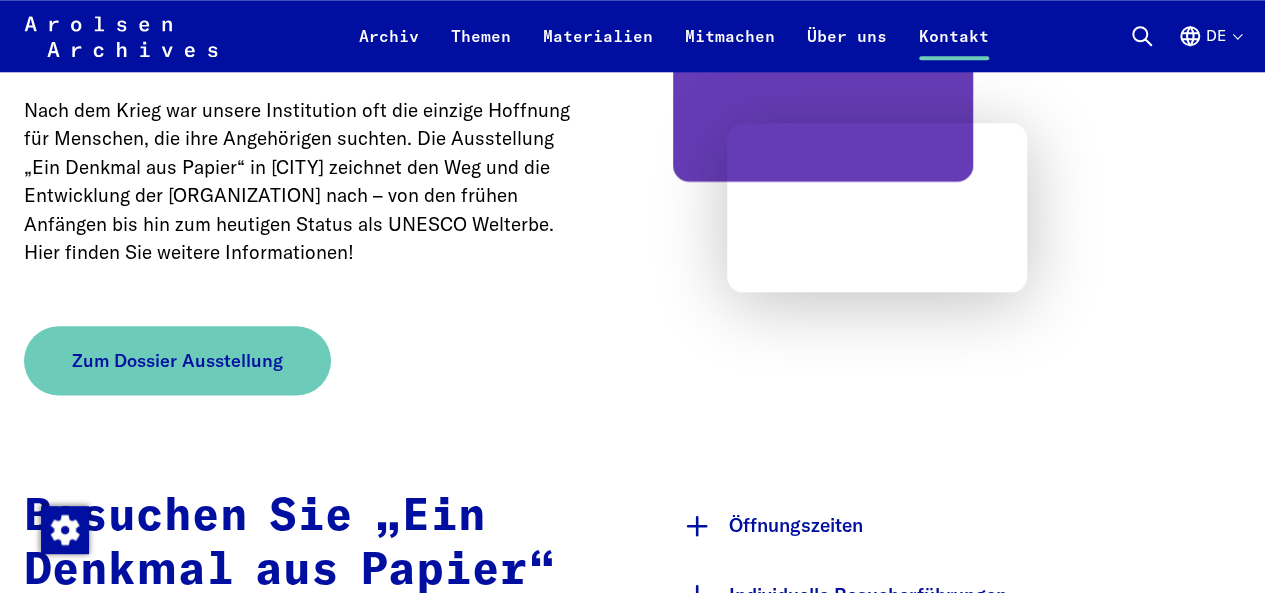 scroll, scrollTop: 1060, scrollLeft: 0, axis: vertical 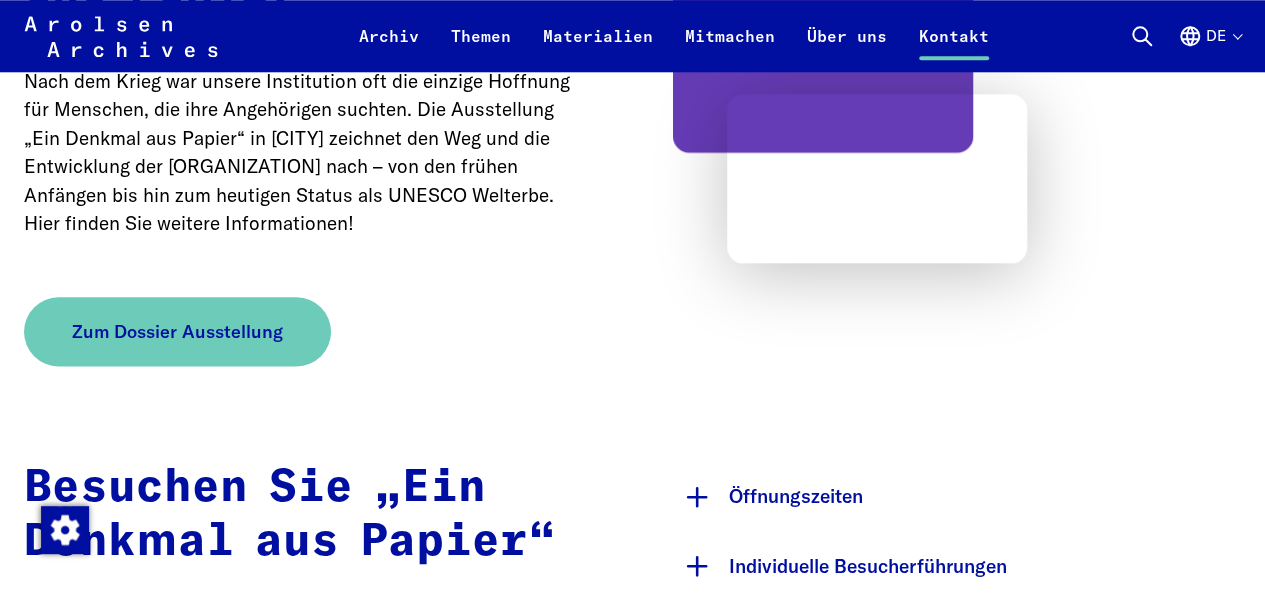 drag, startPoint x: 305, startPoint y: 215, endPoint x: 126, endPoint y: 132, distance: 197.30687 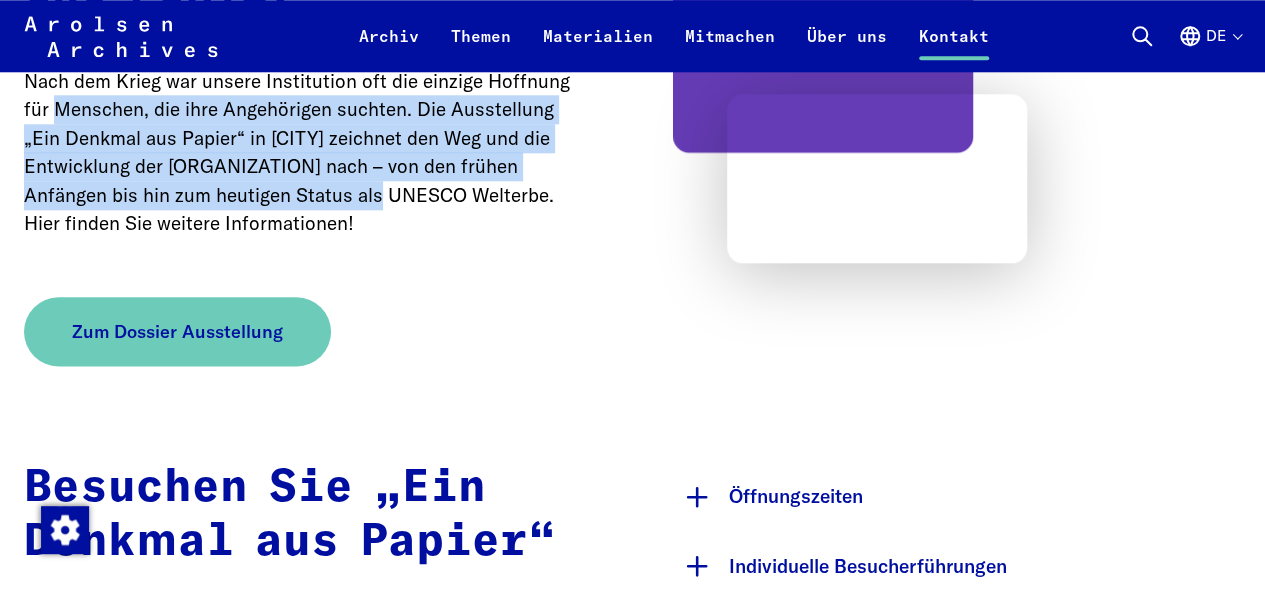 drag, startPoint x: 61, startPoint y: 107, endPoint x: 322, endPoint y: 192, distance: 274.49225 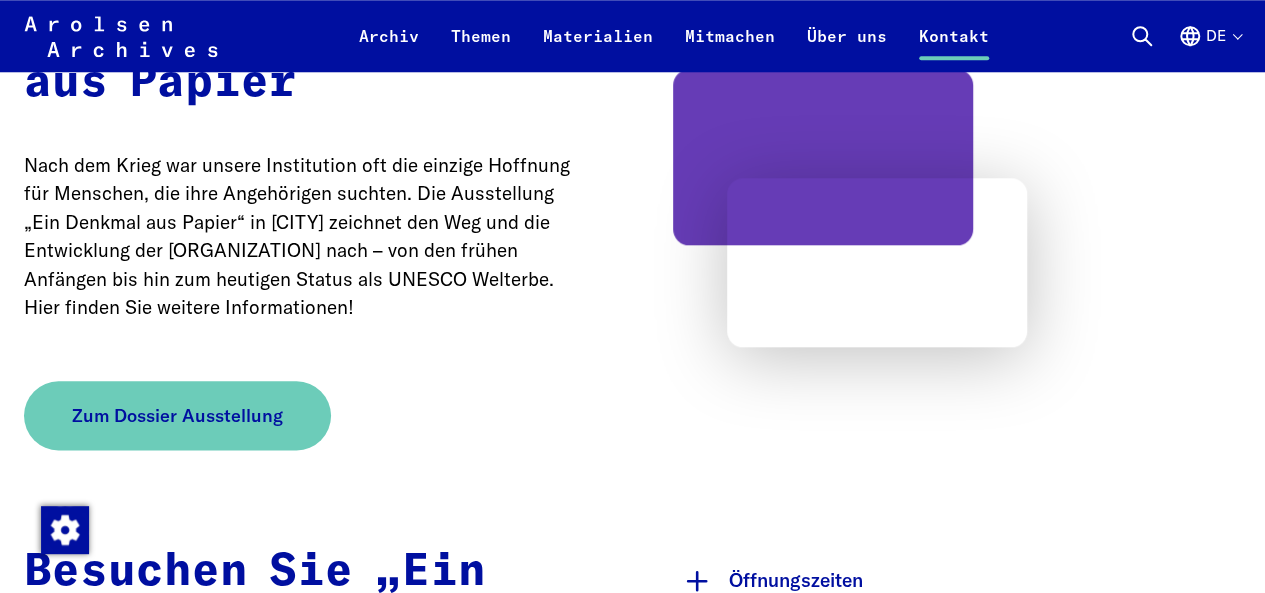 scroll, scrollTop: 973, scrollLeft: 0, axis: vertical 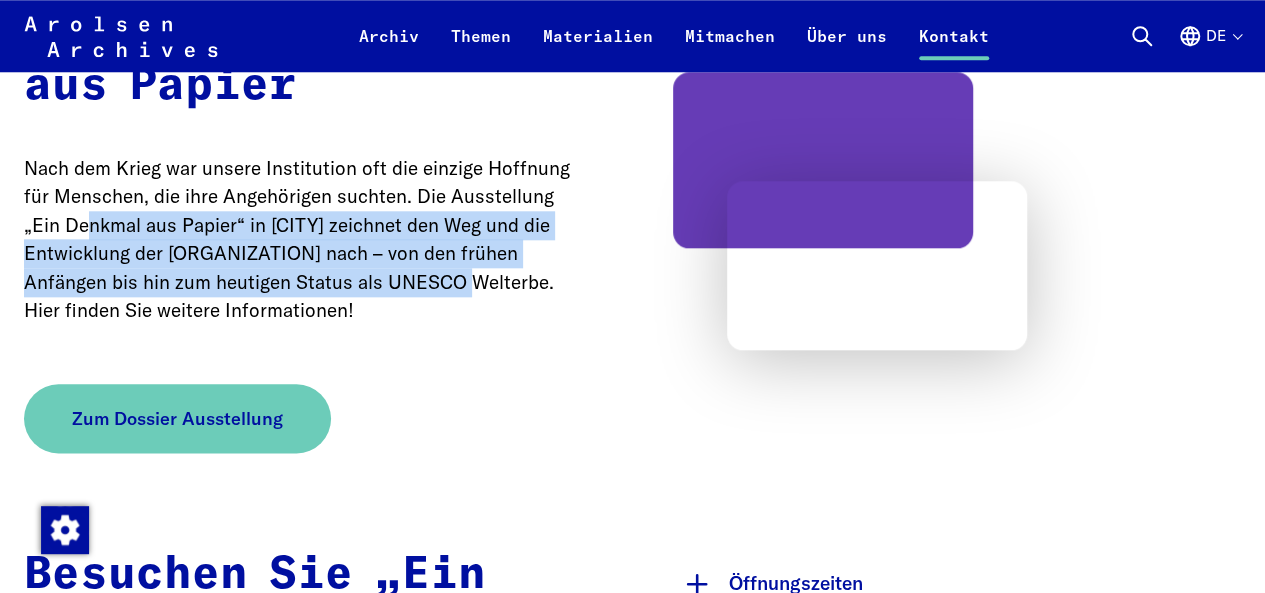 drag, startPoint x: 48, startPoint y: 221, endPoint x: 390, endPoint y: 275, distance: 346.2369 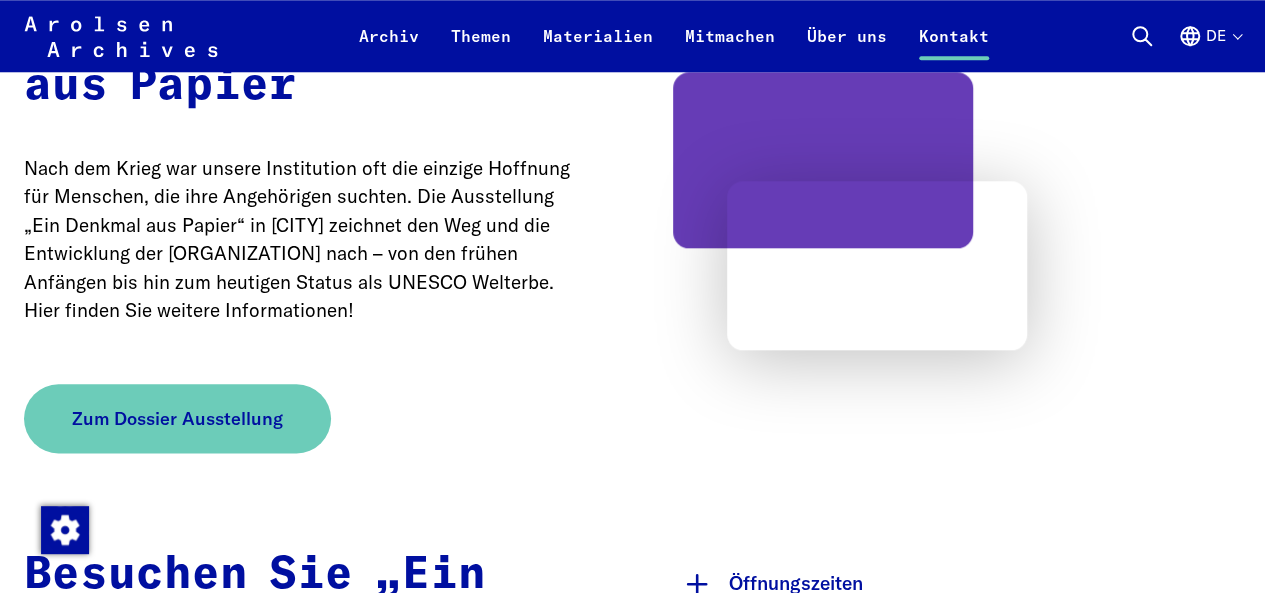 click on "Nach dem Krieg war unsere Institution oft die einzige Hoffnung für Menschen, die ihre Angehörigen suchten. Die Ausstellung „Ein Denkmal aus Papier“ in [CITY] zeichnet den Weg und die Entwicklung der [ORGANIZATION] nach – von den frühen Anfängen bis hin zum heutigen Status als UNESCO Welterbe. Hier finden Sie weitere Informationen!" at bounding box center (308, 239) 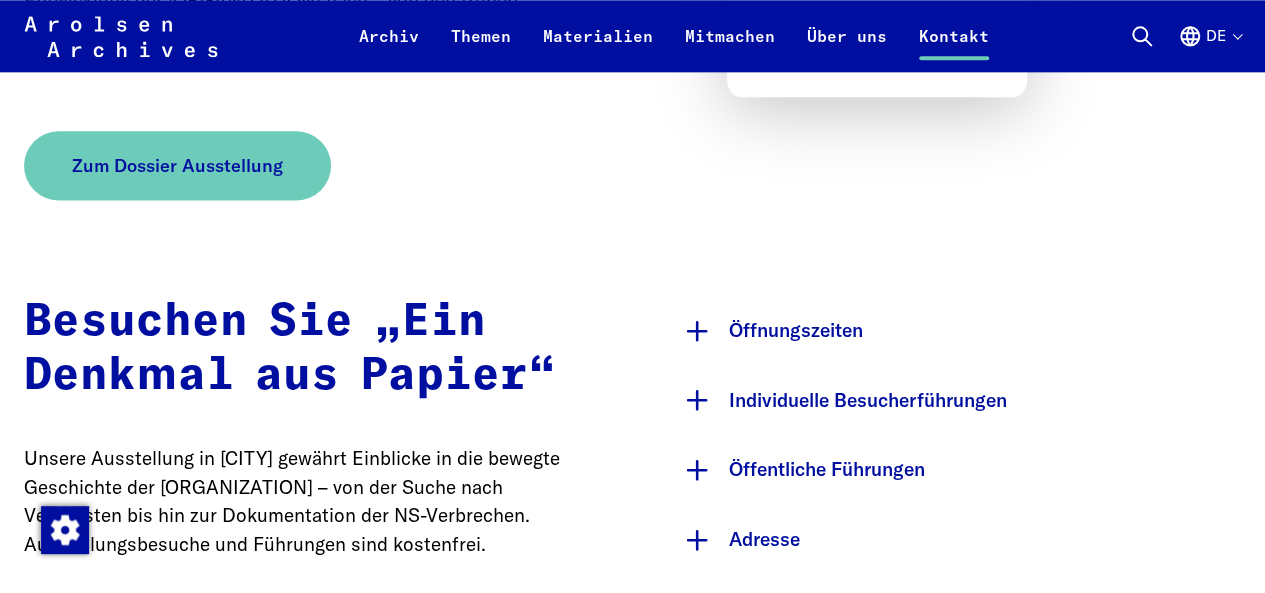 scroll, scrollTop: 1313, scrollLeft: 0, axis: vertical 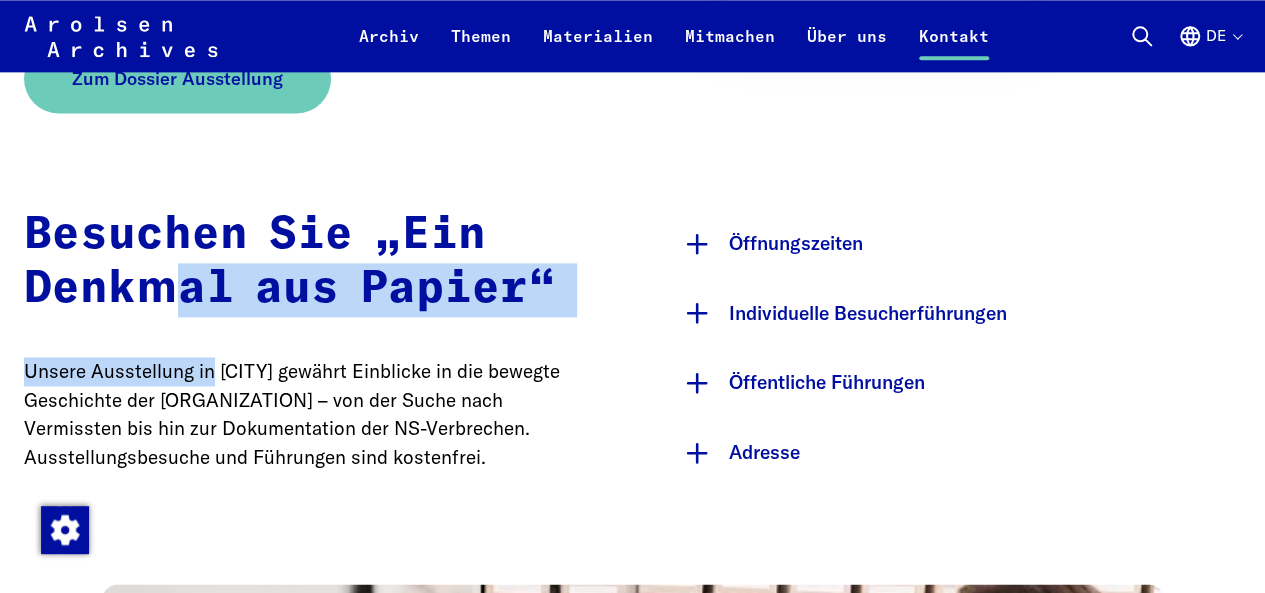 click on "Besuchen Sie „Ein Denkmal aus Papier“   Unsere Ausstellung in [CITY] gewährt Einblicke in die bewegte Geschichte der [ORGANIZATION] – von der Suche nach Vermissten bis hin zur Dokumentation der NS-Verbrechen. Ausstellungsbesuche und Führungen sind kostenfrei." at bounding box center [308, 348] 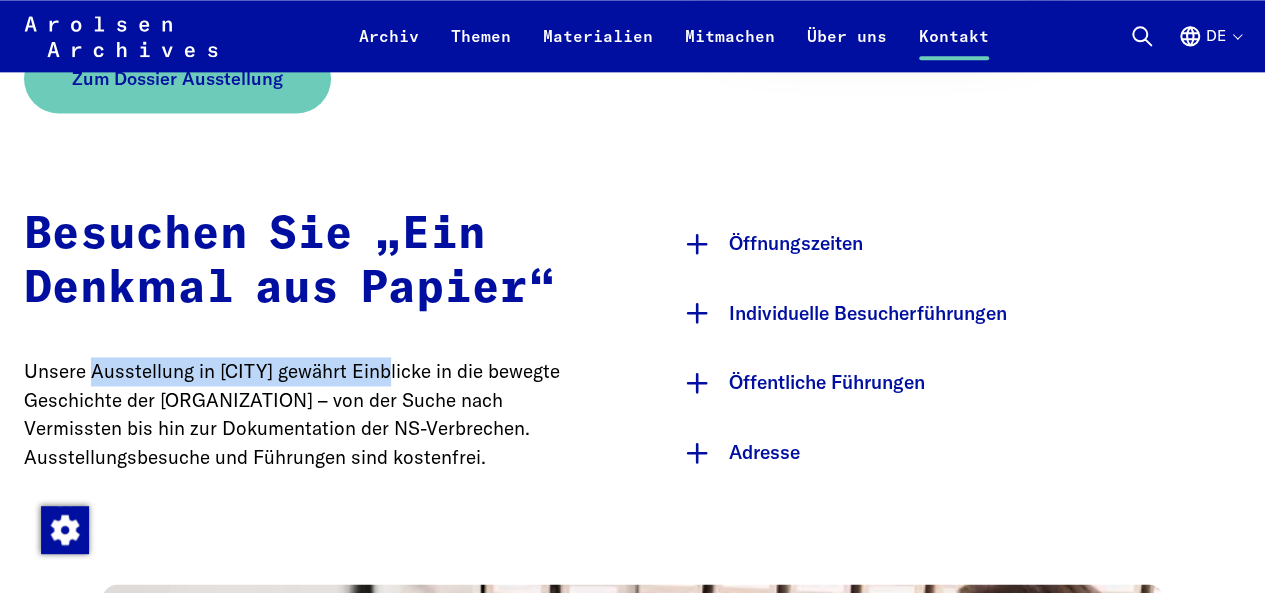 drag, startPoint x: 93, startPoint y: 352, endPoint x: 389, endPoint y: 386, distance: 297.9463 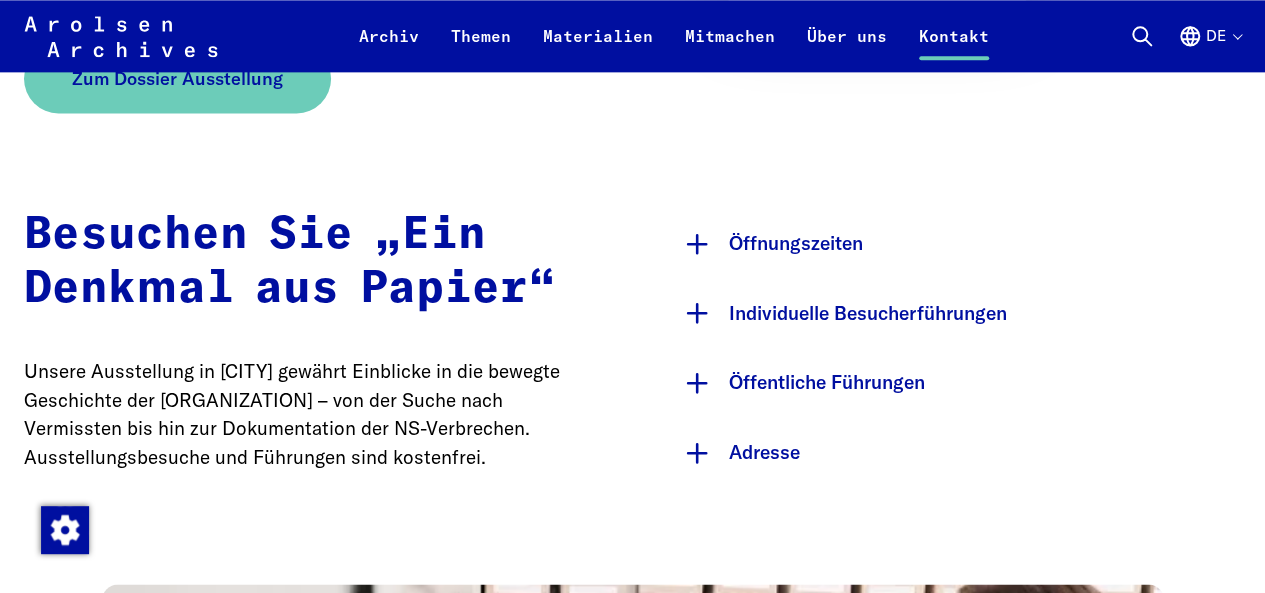 click on "Unsere Ausstellung in [CITY] gewährt Einblicke in die bewegte Geschichte der [ORGANIZATION] – von der Suche nach Vermissten bis hin zur Dokumentation der NS-Verbrechen. Ausstellungsbesuche und Führungen sind kostenfrei." at bounding box center (308, 414) 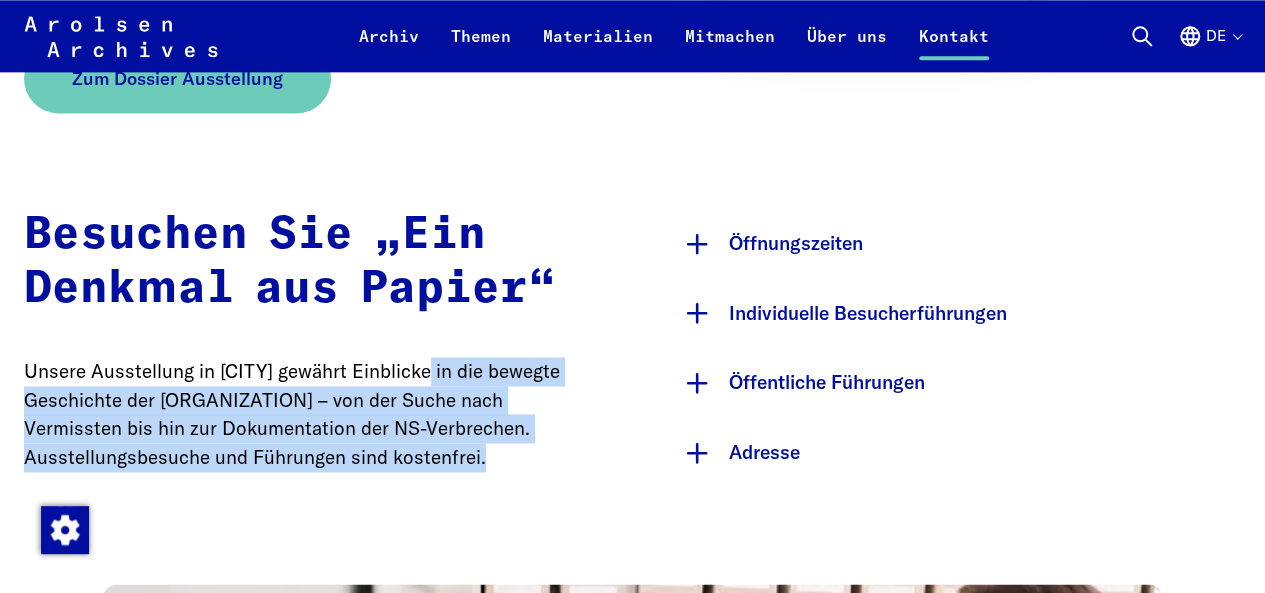 click on "Besuchen Sie „Ein Denkmal aus Papier“   Unsere Ausstellung in [CITY] gewährt Einblicke in die bewegte Geschichte der [ORGANIZATION] – von der Suche nach Vermissten bis hin zur Dokumentation der NS-Verbrechen. Ausstellungsbesuche und Führungen sind kostenfrei." at bounding box center (308, 348) 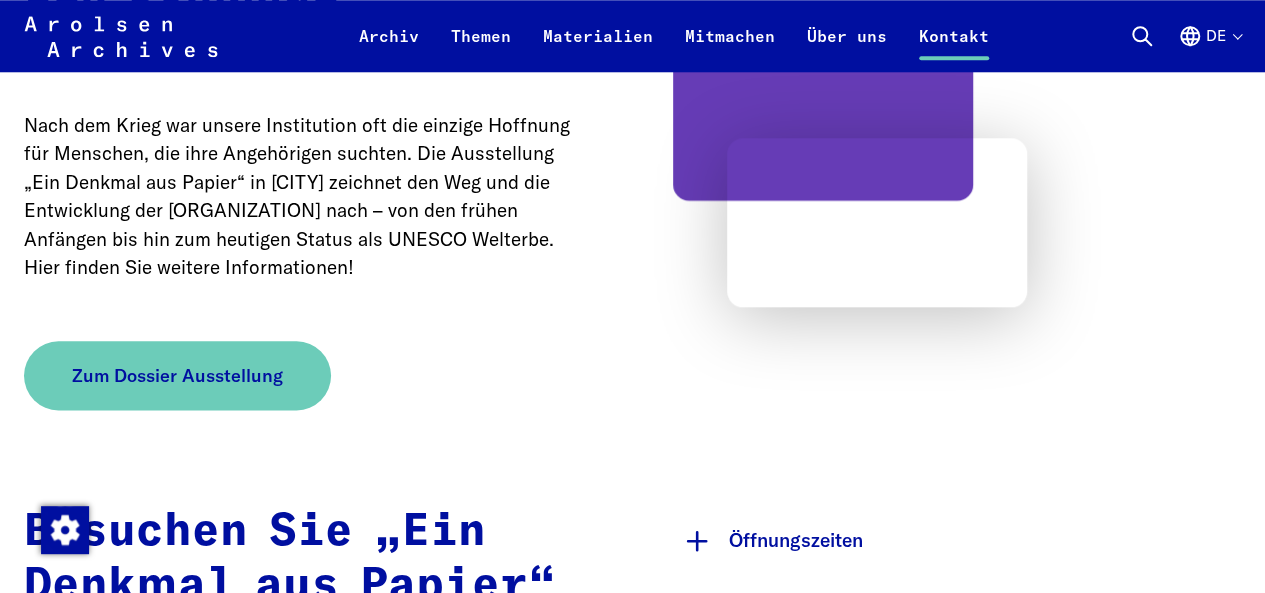 scroll, scrollTop: 1020, scrollLeft: 0, axis: vertical 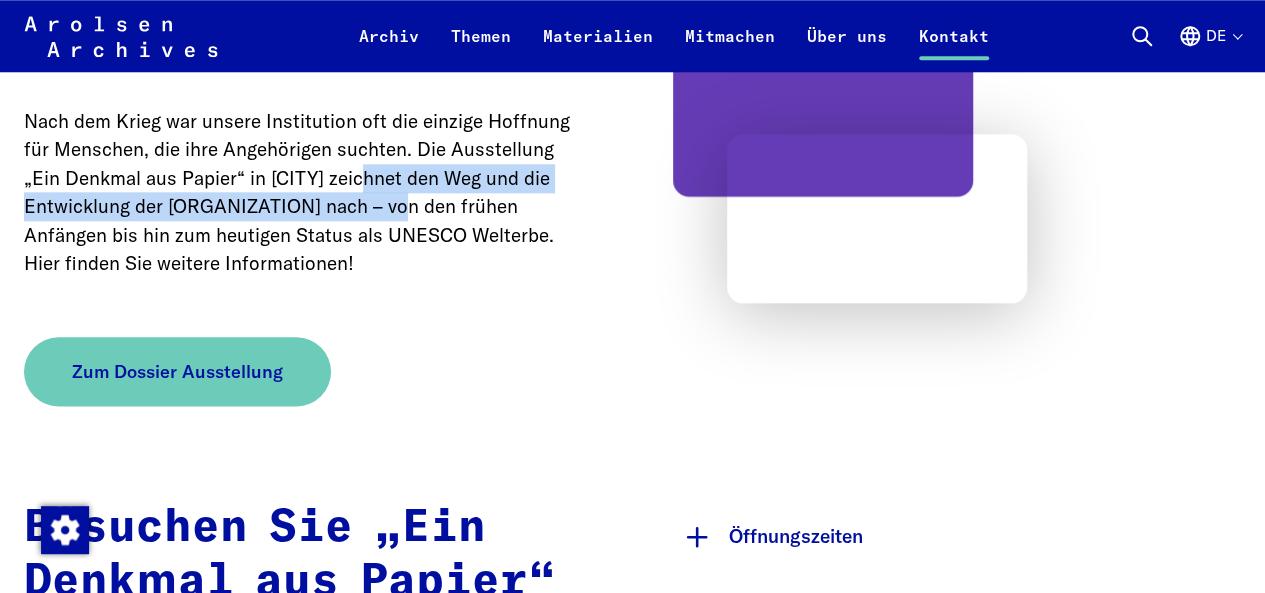 drag, startPoint x: 334, startPoint y: 171, endPoint x: 348, endPoint y: 230, distance: 60.63827 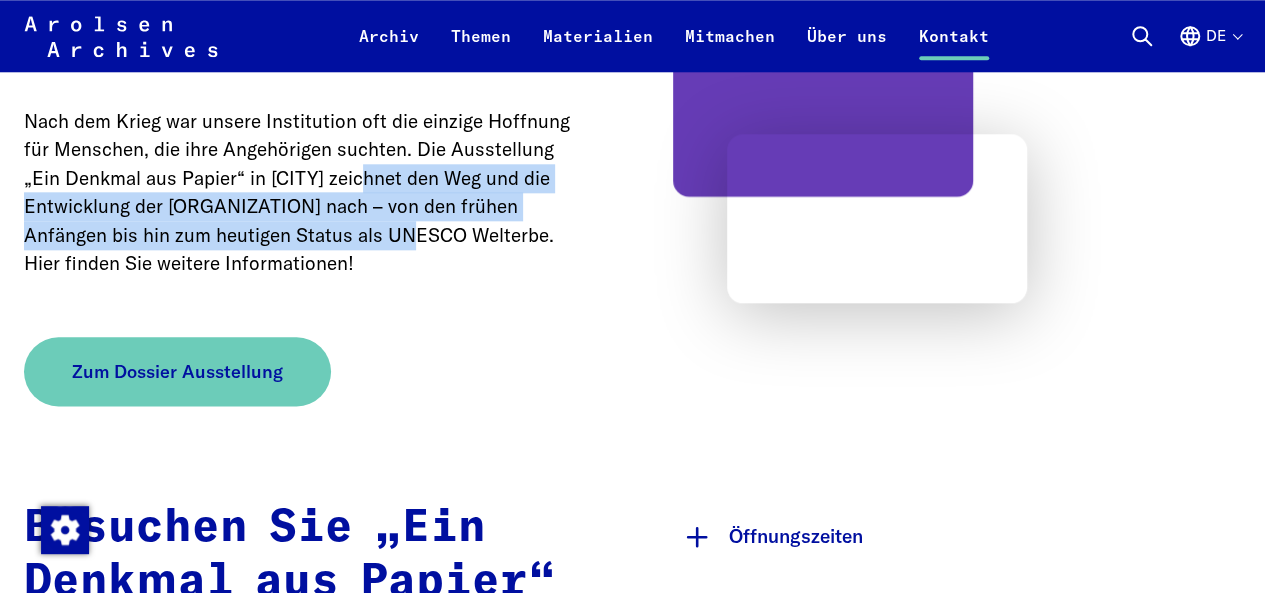 click on "Nach dem Krieg war unsere Institution oft die einzige Hoffnung für Menschen, die ihre Angehörigen suchten. Die Ausstellung „Ein Denkmal aus Papier“ in [CITY] zeichnet den Weg und die Entwicklung der [ORGANIZATION] nach – von den frühen Anfängen bis hin zum heutigen Status als UNESCO Welterbe. Hier finden Sie weitere Informationen!" at bounding box center (308, 192) 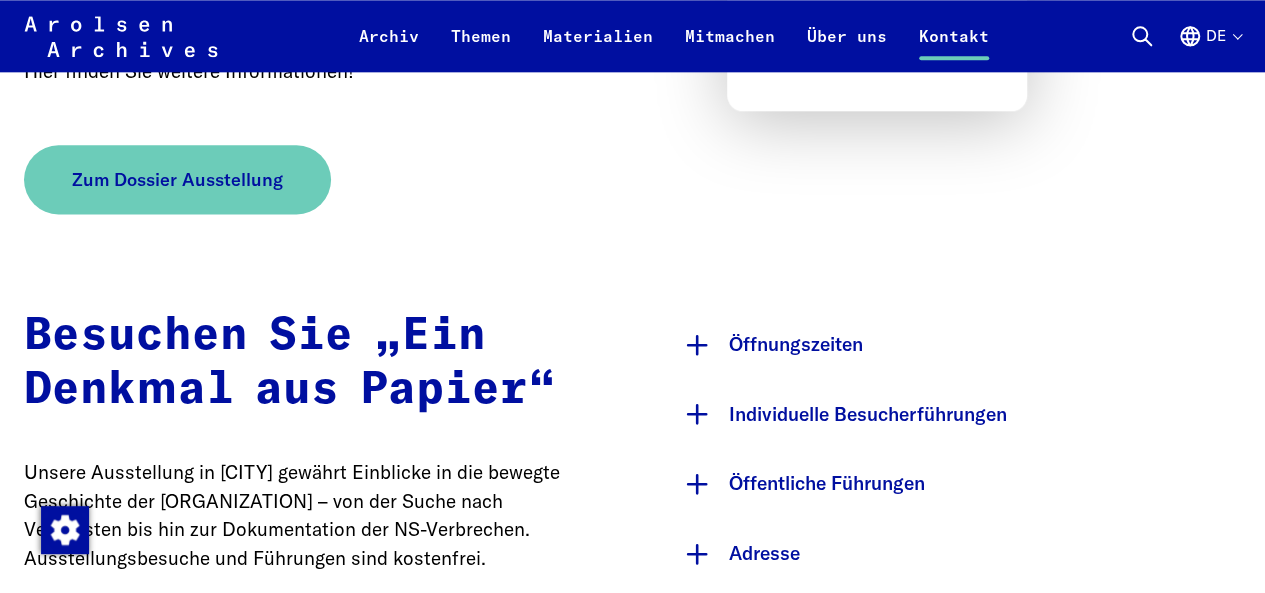 scroll, scrollTop: 1233, scrollLeft: 0, axis: vertical 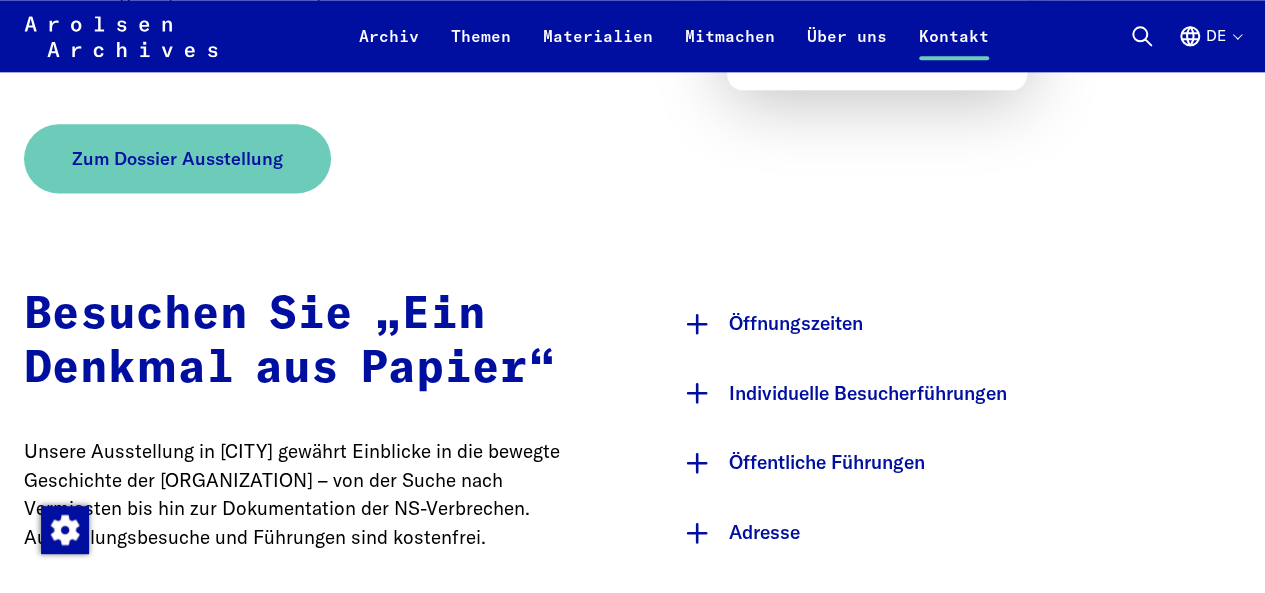 click on "Besuchen Sie „Ein Denkmal aus Papier“   Unsere Ausstellung in [CITY] gewährt Einblicke in die bewegte Geschichte der [ORGANIZATION] – von der Suche nach Vermissten bis hin zur Dokumentation der NS-Verbrechen. Ausstellungsbesuche und Führungen sind kostenfrei." at bounding box center (308, 428) 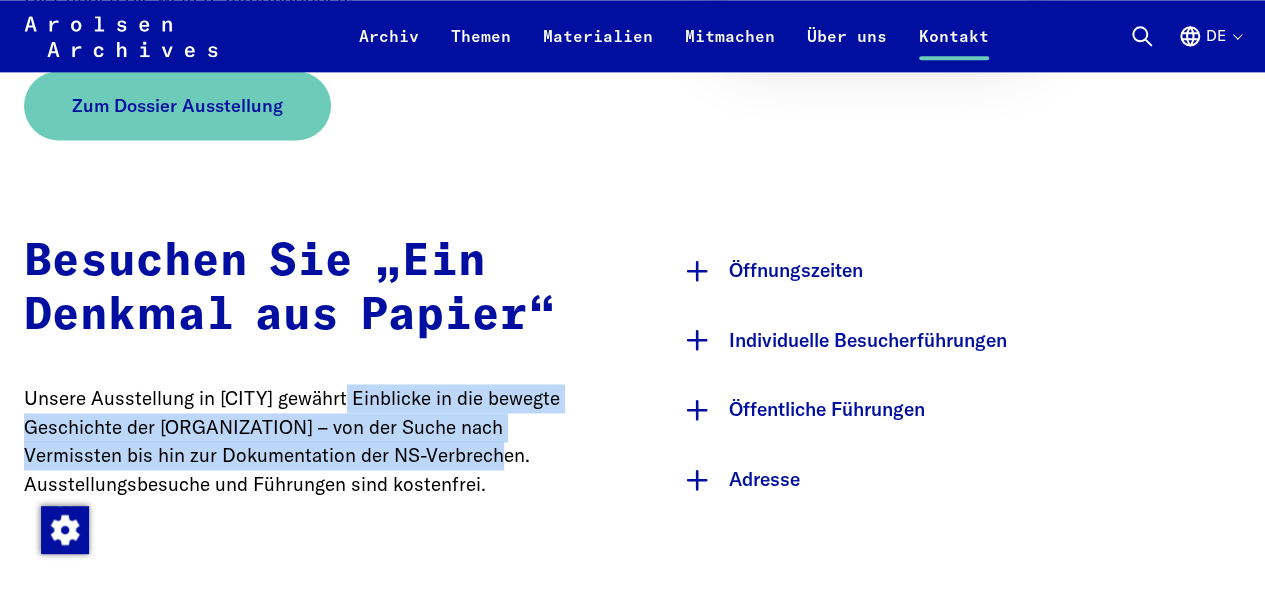 drag, startPoint x: 349, startPoint y: 402, endPoint x: 634, endPoint y: 619, distance: 358.20944 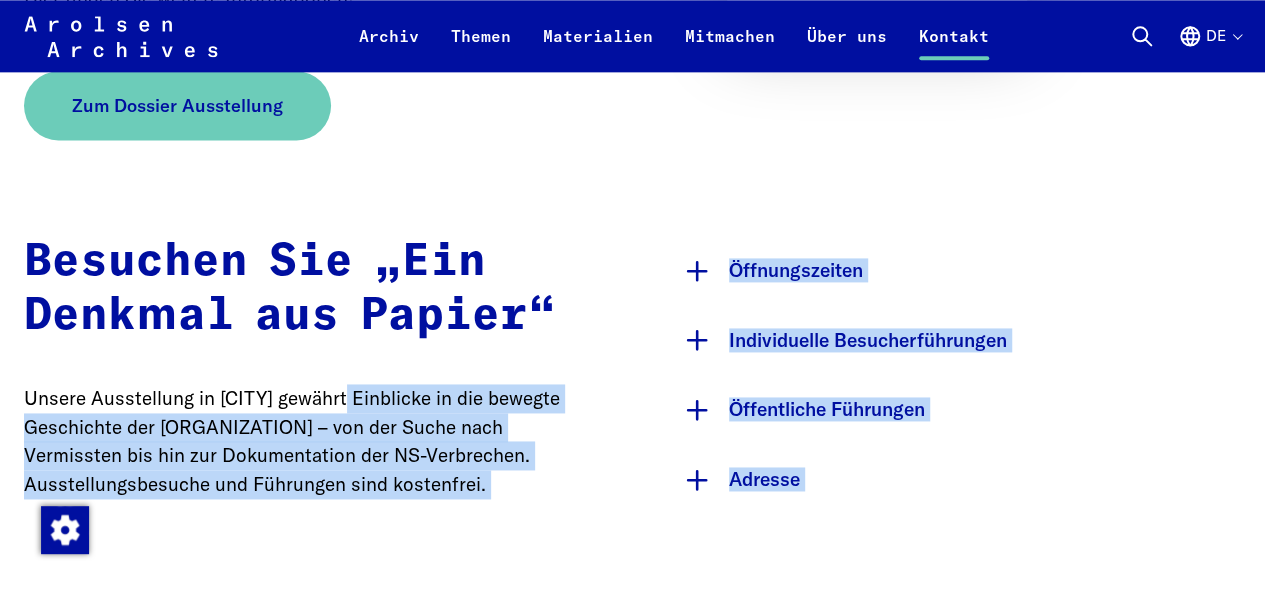 scroll, scrollTop: 1302, scrollLeft: 0, axis: vertical 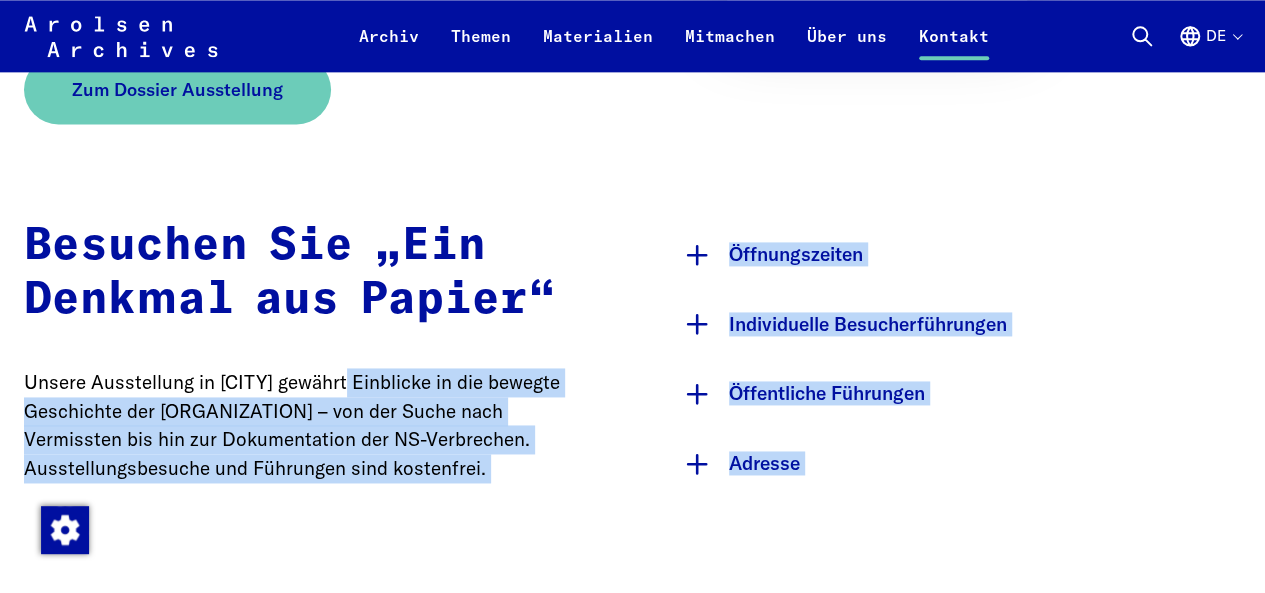 click on "Unsere Ausstellung in [CITY] gewährt Einblicke in die bewegte Geschichte der [ORGANIZATION] – von der Suche nach Vermissten bis hin zur Dokumentation der NS-Verbrechen. Ausstellungsbesuche und Führungen sind kostenfrei." at bounding box center [308, 425] 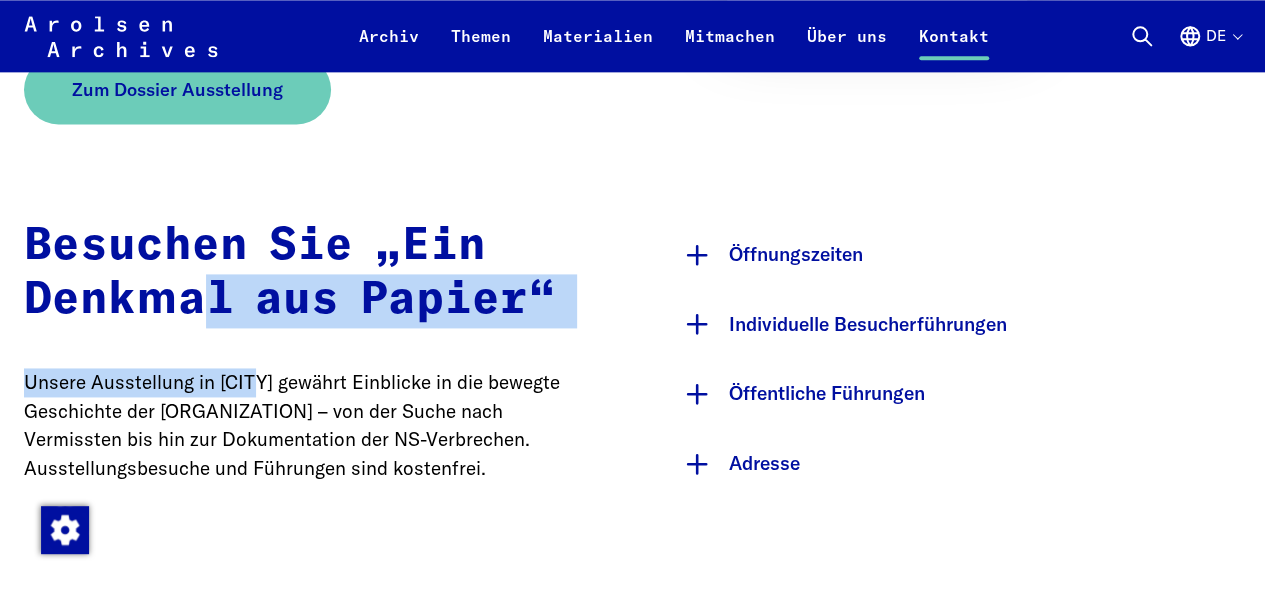 drag, startPoint x: 196, startPoint y: 305, endPoint x: 260, endPoint y: 382, distance: 100.12492 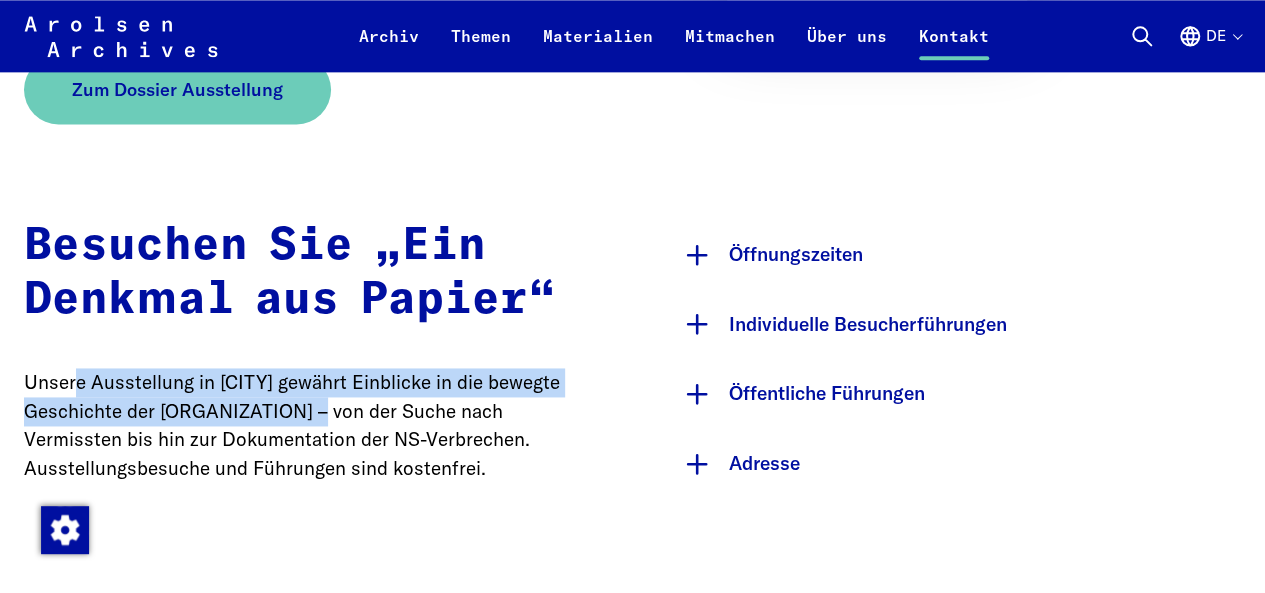 drag, startPoint x: 90, startPoint y: 387, endPoint x: 335, endPoint y: 422, distance: 247.48738 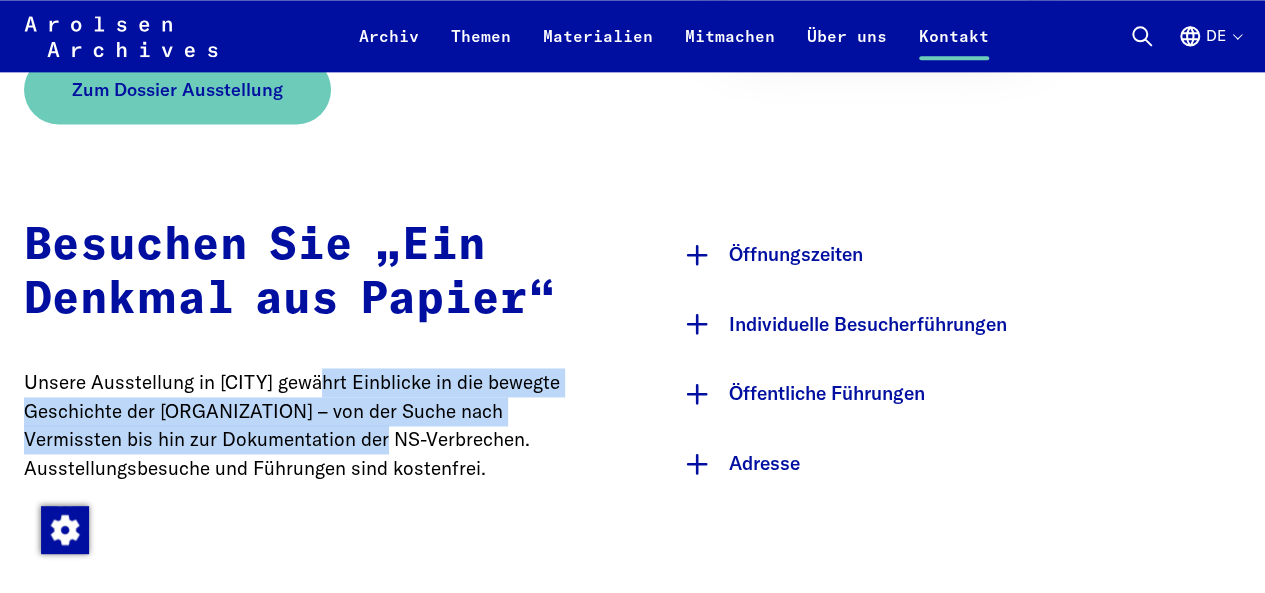 drag, startPoint x: 322, startPoint y: 453, endPoint x: 320, endPoint y: 398, distance: 55.03635 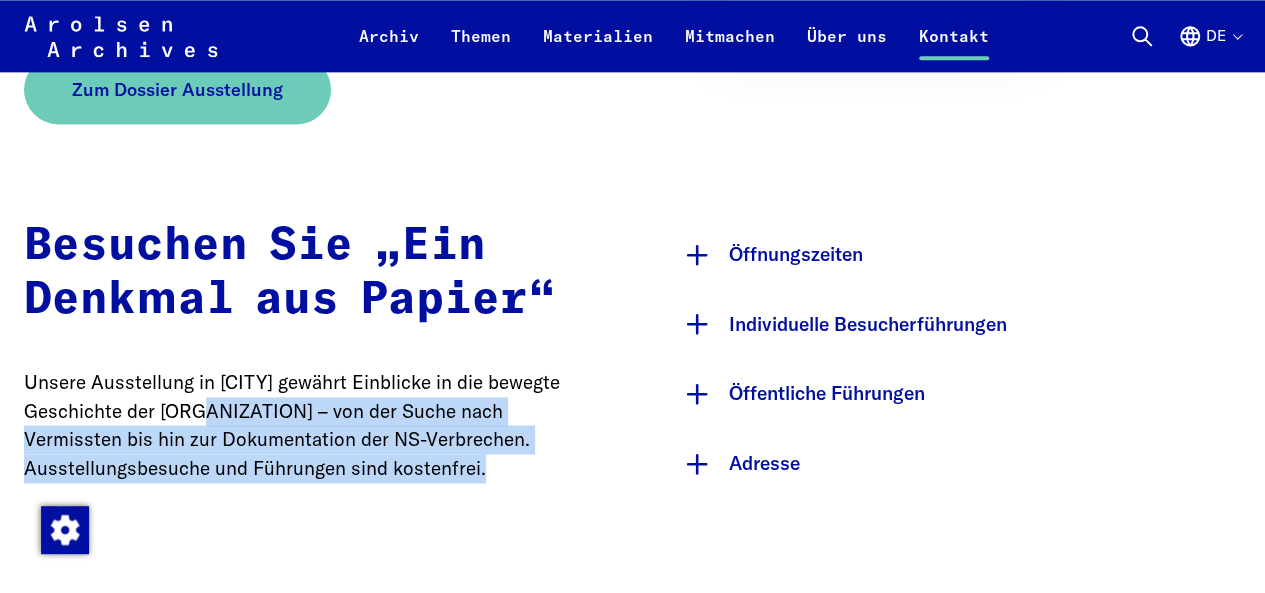 drag, startPoint x: 229, startPoint y: 408, endPoint x: 430, endPoint y: 475, distance: 211.8726 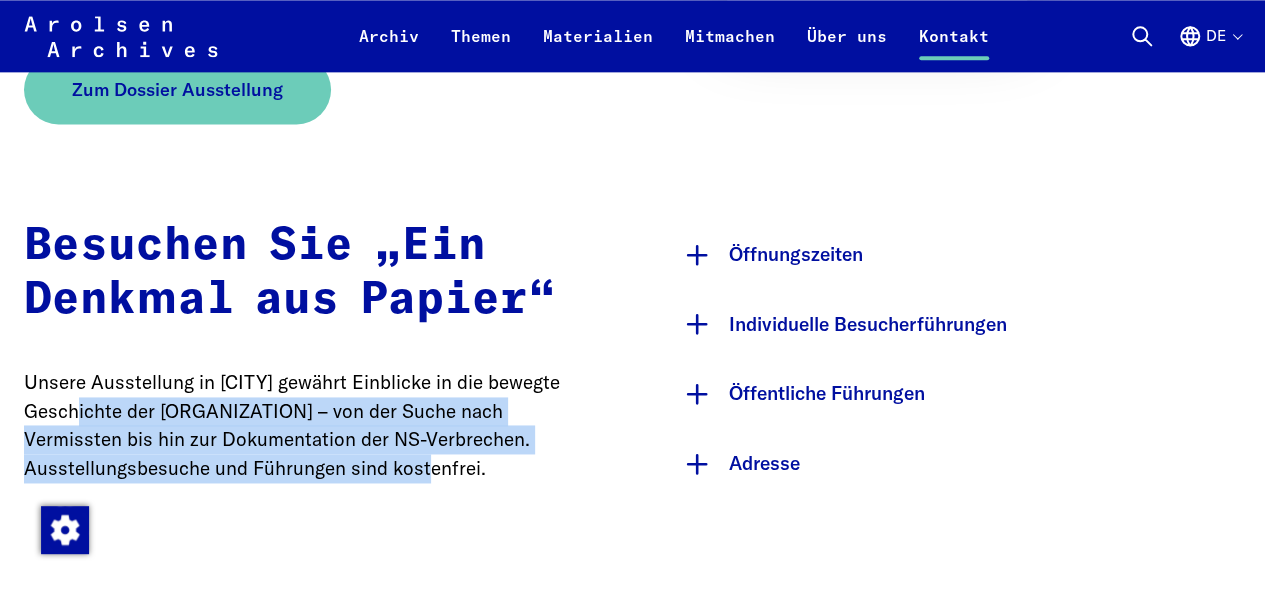drag, startPoint x: 100, startPoint y: 401, endPoint x: 368, endPoint y: 467, distance: 276.00723 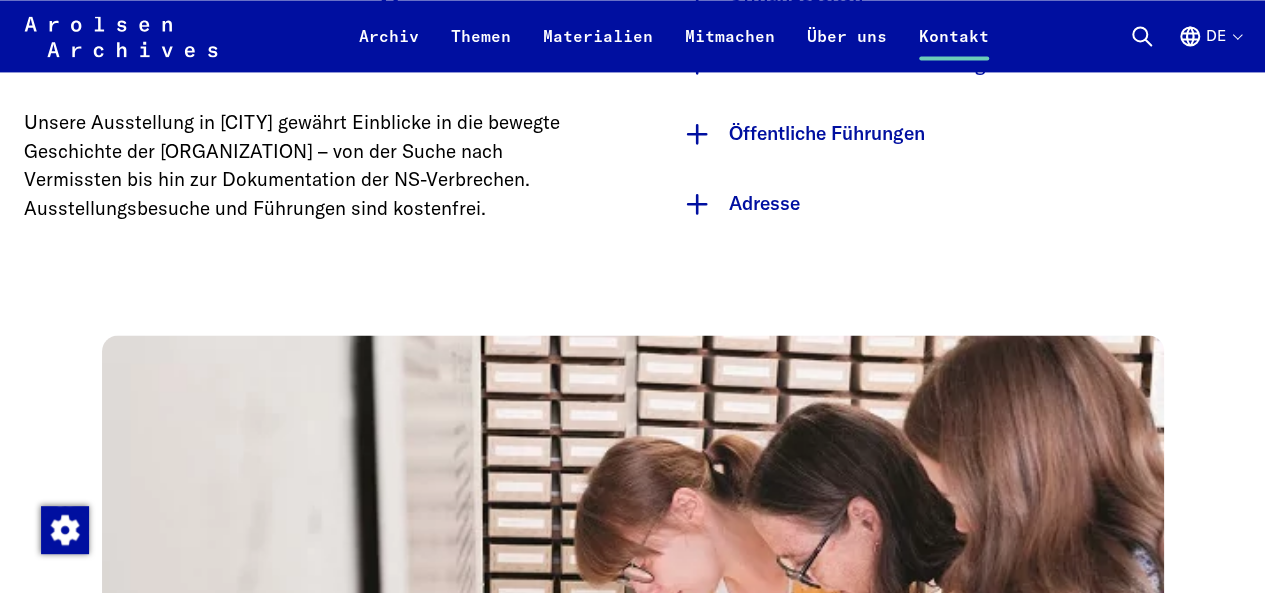 click on "Home Kontakt Ausstellungen     Geschichte erleben   Historische Zusammenhänge und menschliche Schicksale, intensiv und nah erfahrbar gemacht: Hier finden Sie Informationen rund um unsere Ausstellungen.                     Ein Denkmal aus Papier   Nach dem Krieg war unsere Institution oft die einzige Hoffnung für Menschen, die ihre Angehörigen suchten. Die Ausstellung „Ein Denkmal aus Papier“ in [CITY] zeichnet den Weg und die Entwicklung der [ORGANIZATION] nach – von den frühen Anfängen bis hin zum heutigen Status als UNESCO Welterbe. Hier finden Sie weitere Informationen!   Zum Dossier Ausstellung               Besuchen Sie „Ein Denkmal aus Papier“   Unsere Ausstellung in [CITY] gewährt Einblicke in die bewegte Geschichte der [ORGANIZATION] – von der Suche nach Vermissten bis hin zur Dokumentation der NS-Verbrechen. Ausstellungsbesuche und Führungen sind kostenfrei.                    Öffnungszeiten        Die Ausstellung ist zu diesen Zeiten geöffnet:" at bounding box center [632, 1176] 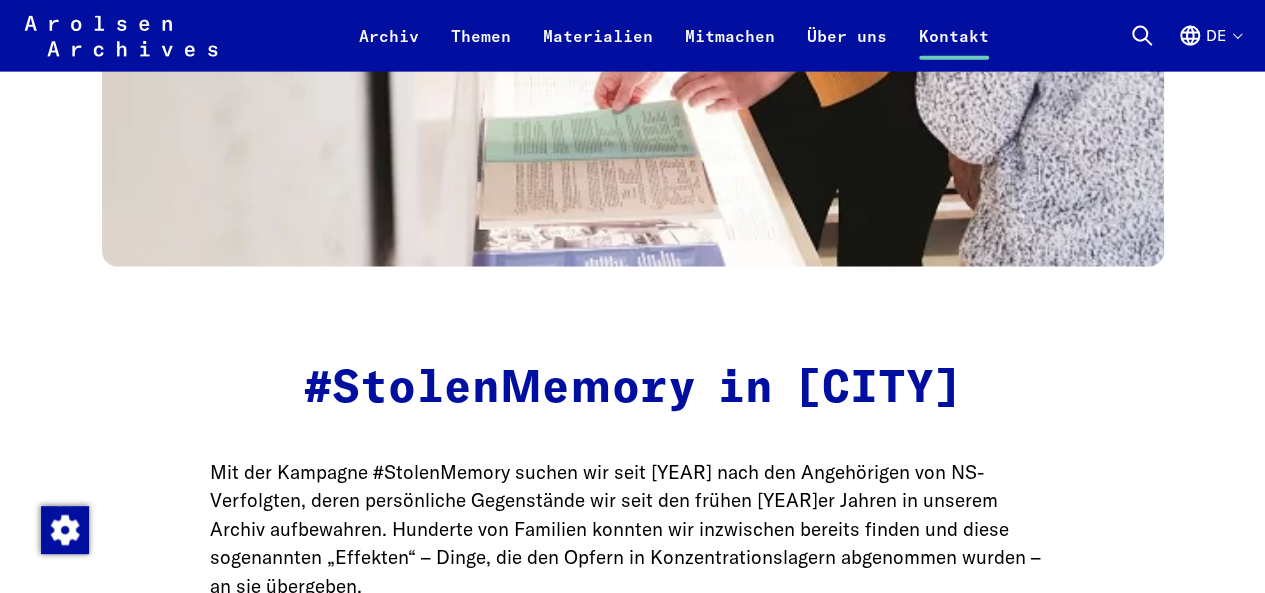 scroll, scrollTop: 2596, scrollLeft: 0, axis: vertical 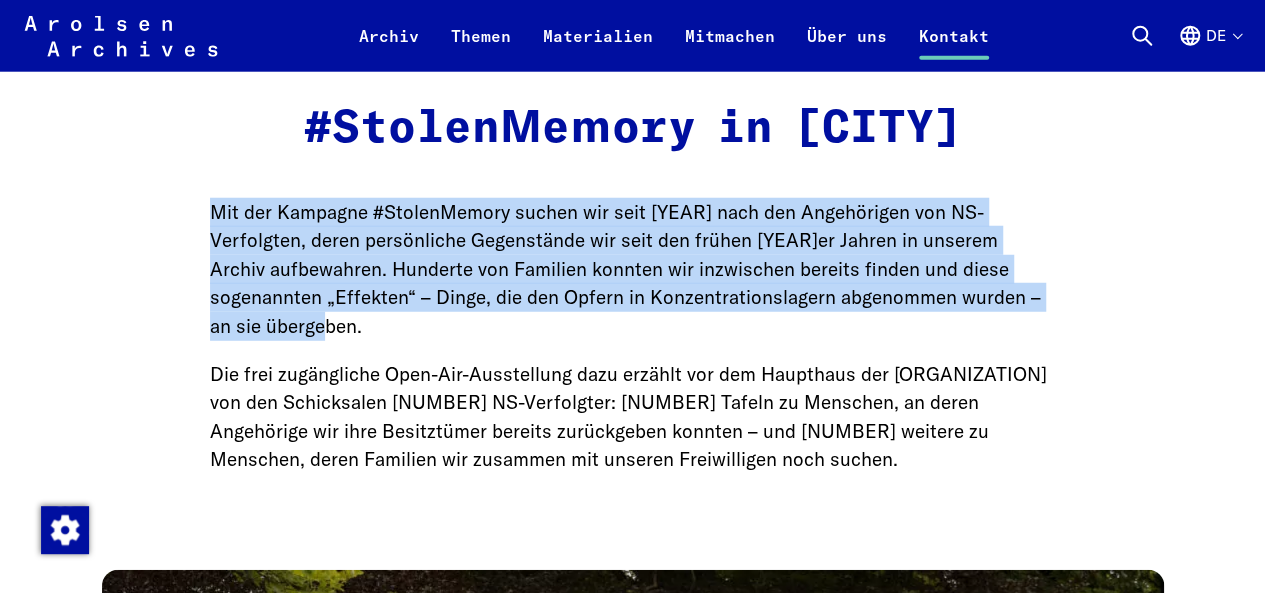 drag, startPoint x: 206, startPoint y: 221, endPoint x: 466, endPoint y: 335, distance: 283.89435 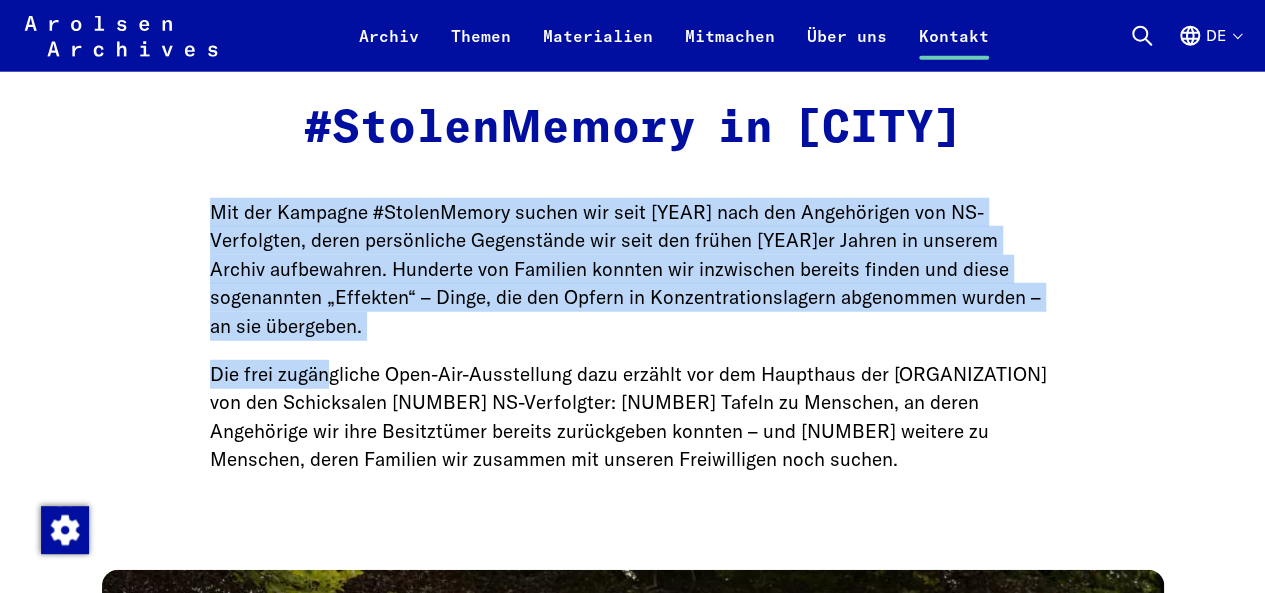 drag, startPoint x: 195, startPoint y: 205, endPoint x: 324, endPoint y: 357, distance: 199.36148 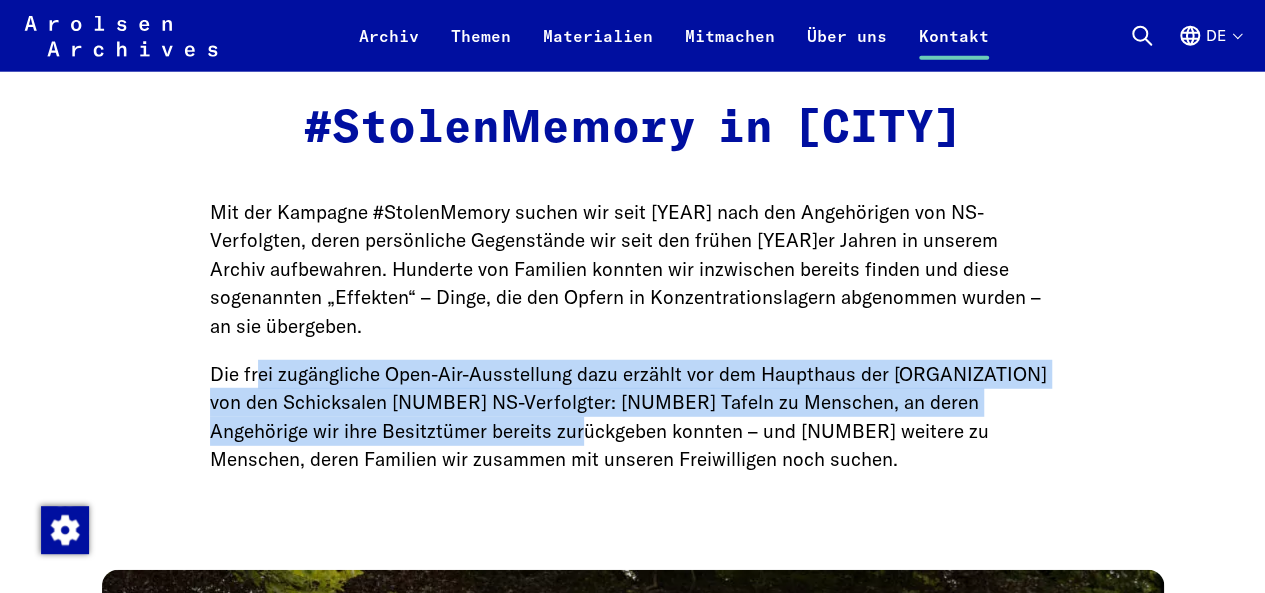 drag, startPoint x: 254, startPoint y: 352, endPoint x: 617, endPoint y: 455, distance: 377.3301 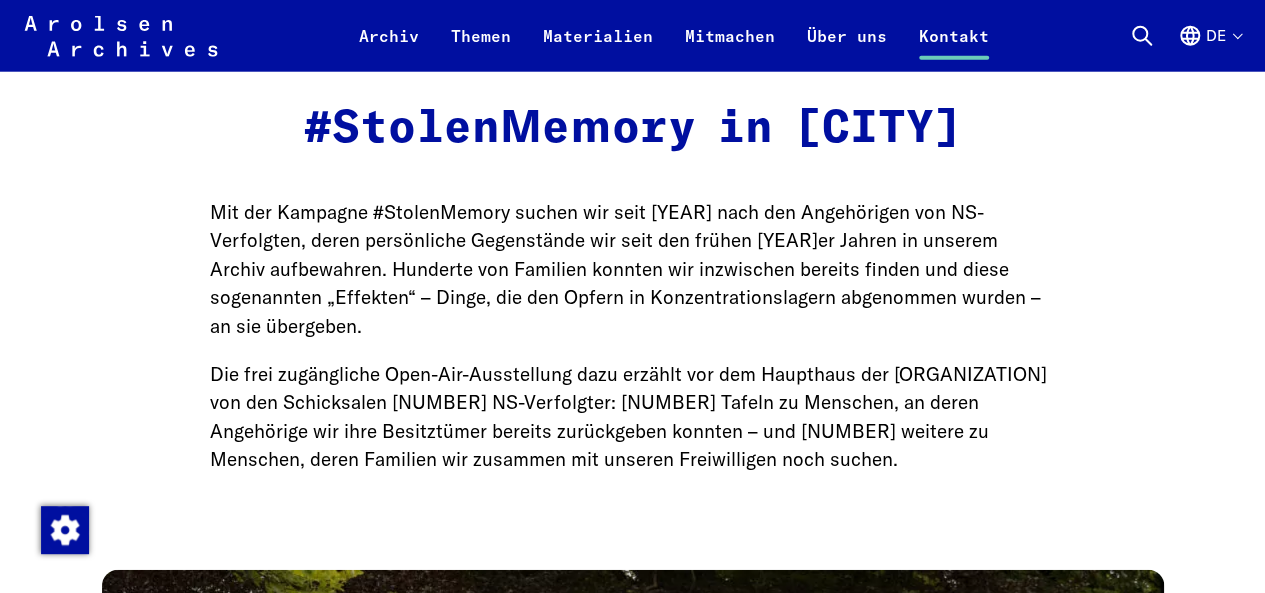 click on "Die frei zugängliche Open-Air-Ausstellung dazu erzählt vor dem Haupthaus der [ORGANIZATION] von den Schicksalen [NUMBER] NS-Verfolgter: [NUMBER] Tafeln zu Menschen, an deren Angehörige wir ihre Besitztümer bereits zurückgeben konnten – und [NUMBER] weitere zu Menschen, deren Familien wir zusammen mit unseren Freiwilligen noch suchen." at bounding box center [633, 417] 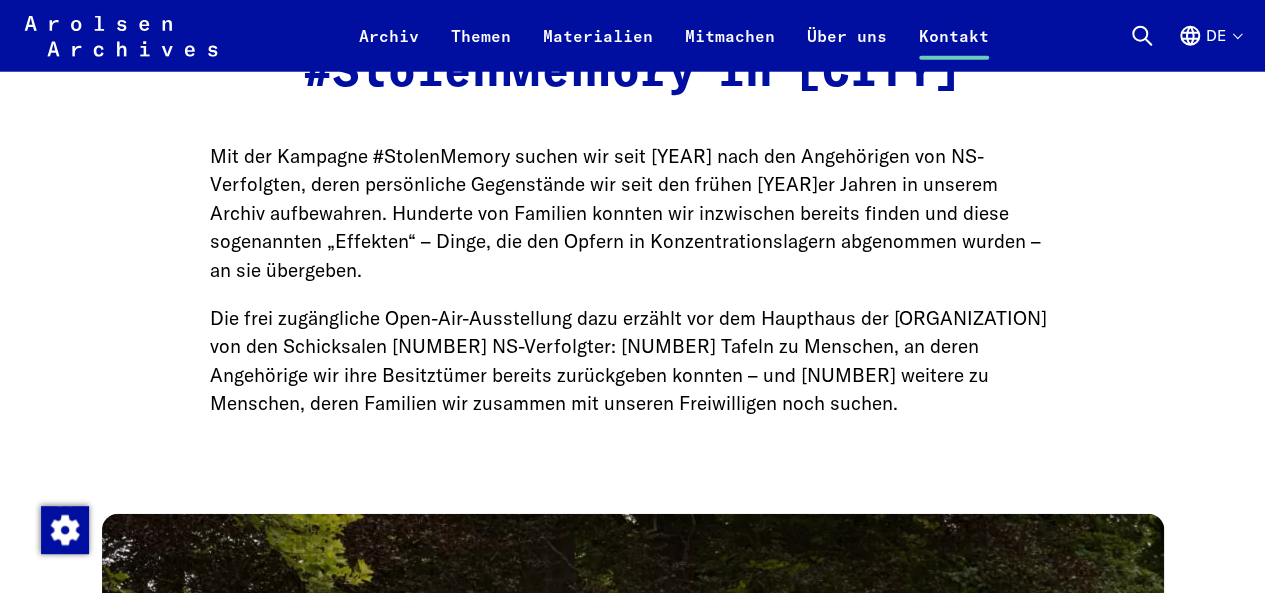 scroll, scrollTop: 2662, scrollLeft: 0, axis: vertical 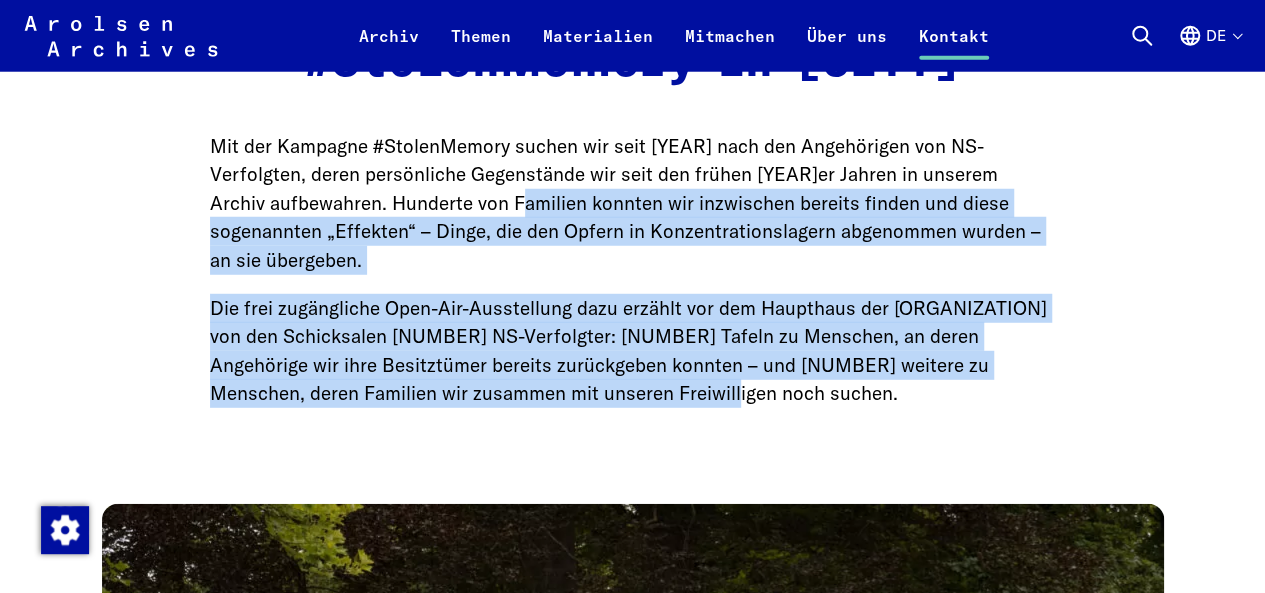 drag, startPoint x: 626, startPoint y: 404, endPoint x: 501, endPoint y: 205, distance: 235.00212 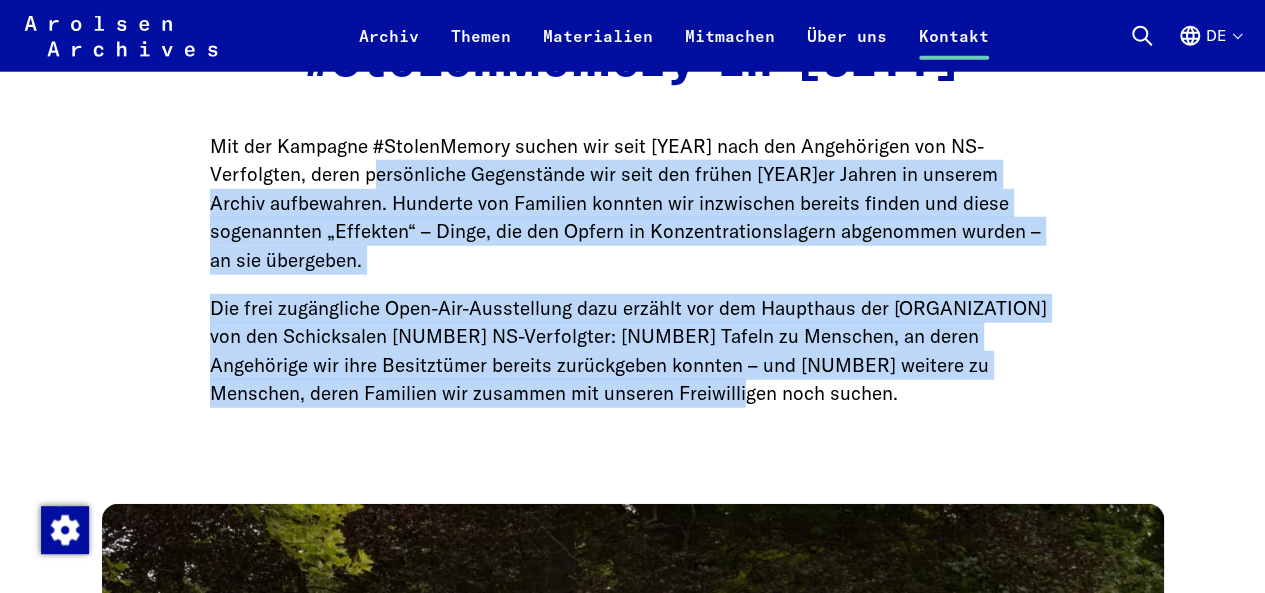 drag, startPoint x: 388, startPoint y: 190, endPoint x: 640, endPoint y: 395, distance: 324.85226 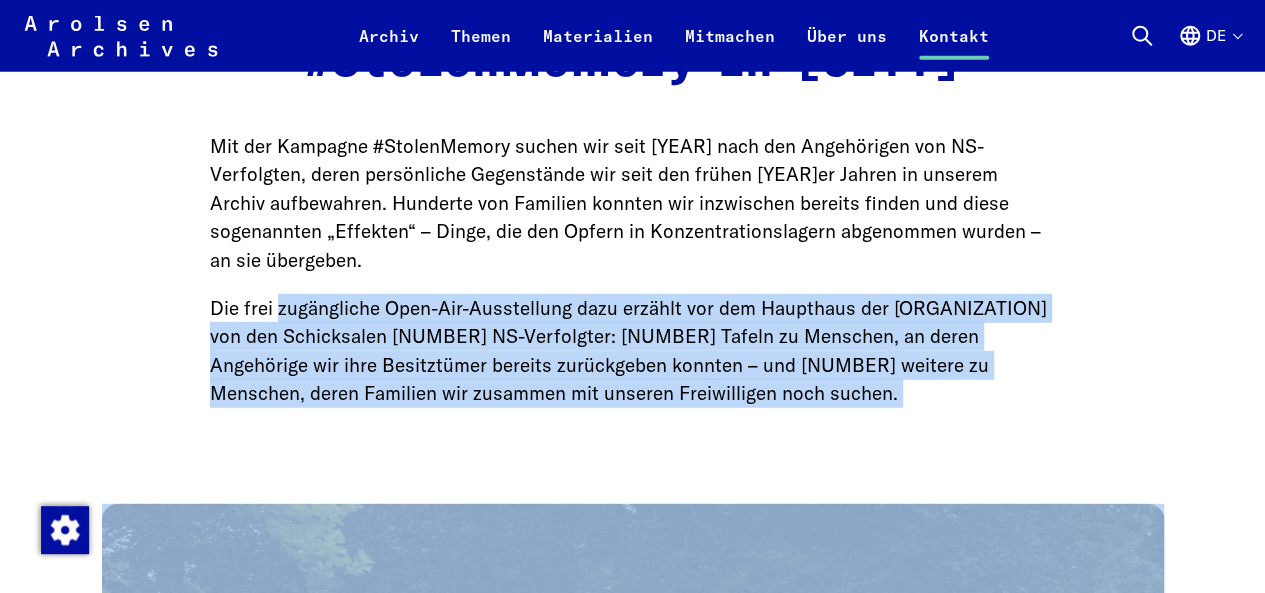 drag, startPoint x: 640, startPoint y: 395, endPoint x: 275, endPoint y: 317, distance: 373.2412 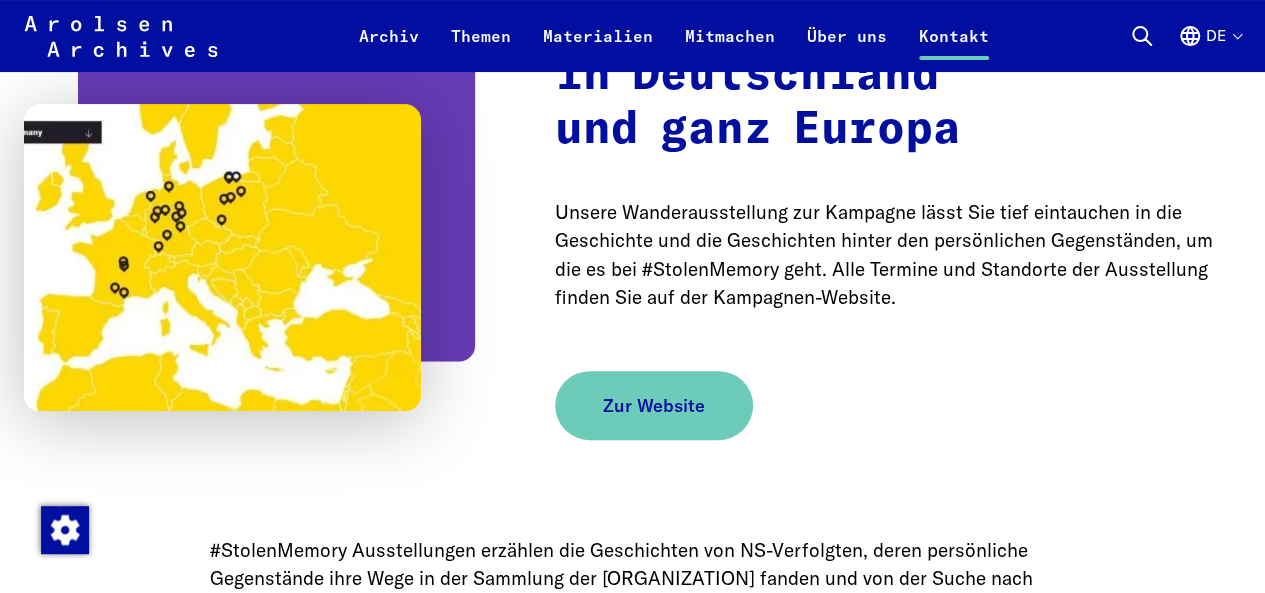 scroll, scrollTop: 3982, scrollLeft: 0, axis: vertical 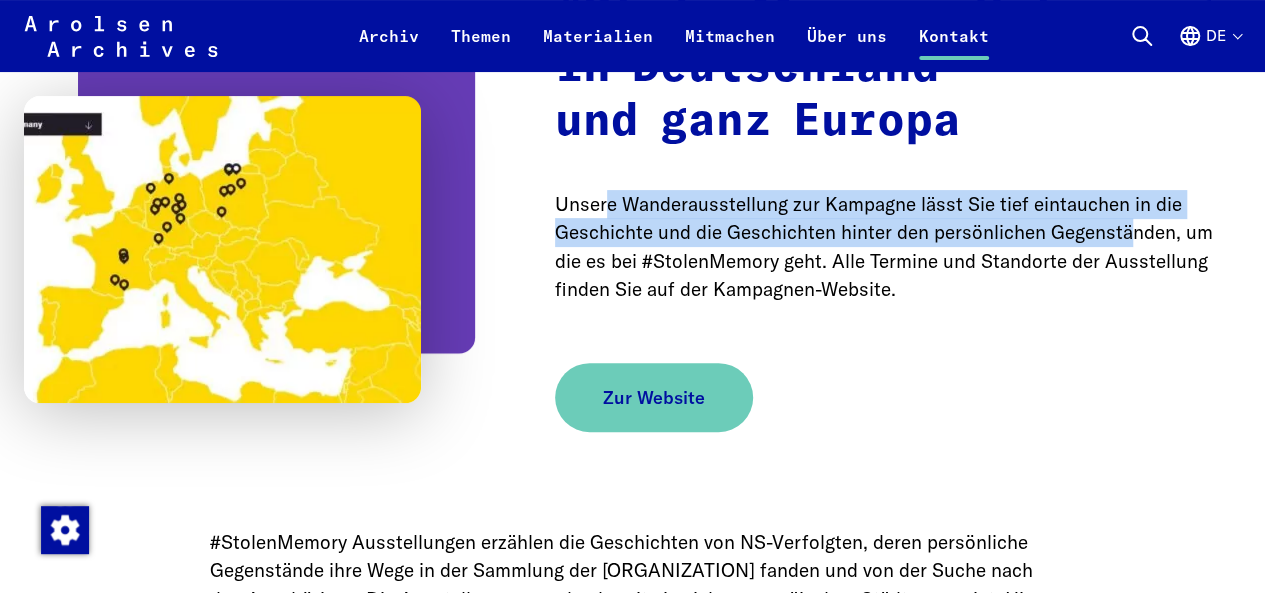 drag, startPoint x: 724, startPoint y: 218, endPoint x: 870, endPoint y: 259, distance: 151.64761 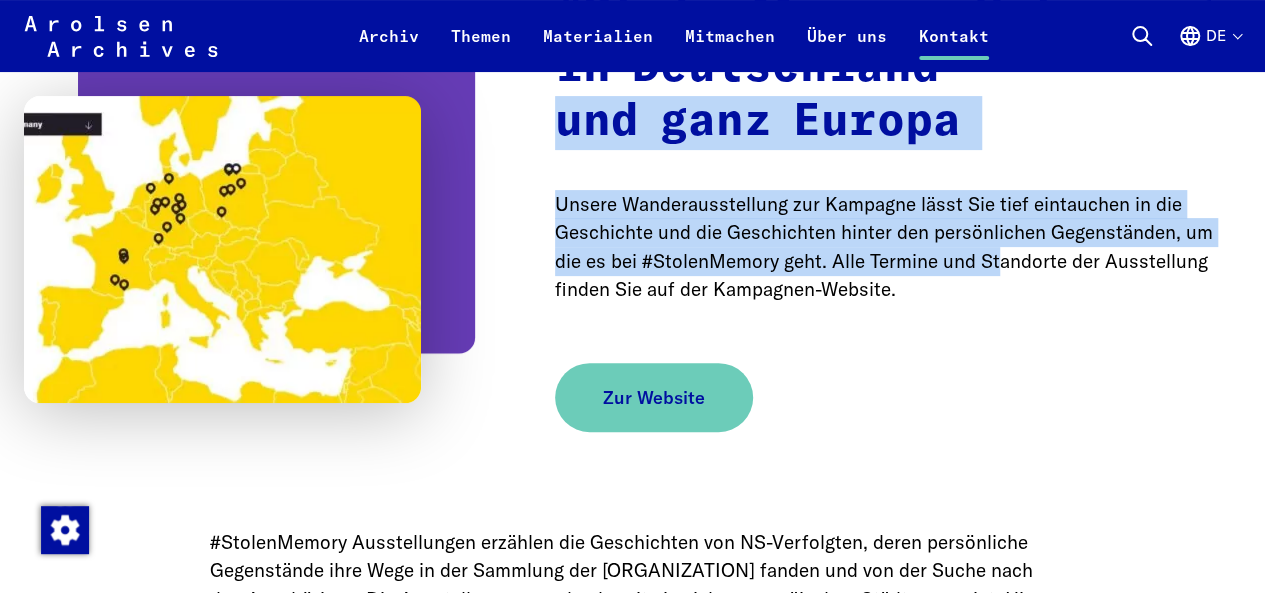 drag, startPoint x: 837, startPoint y: 283, endPoint x: 805, endPoint y: 157, distance: 130 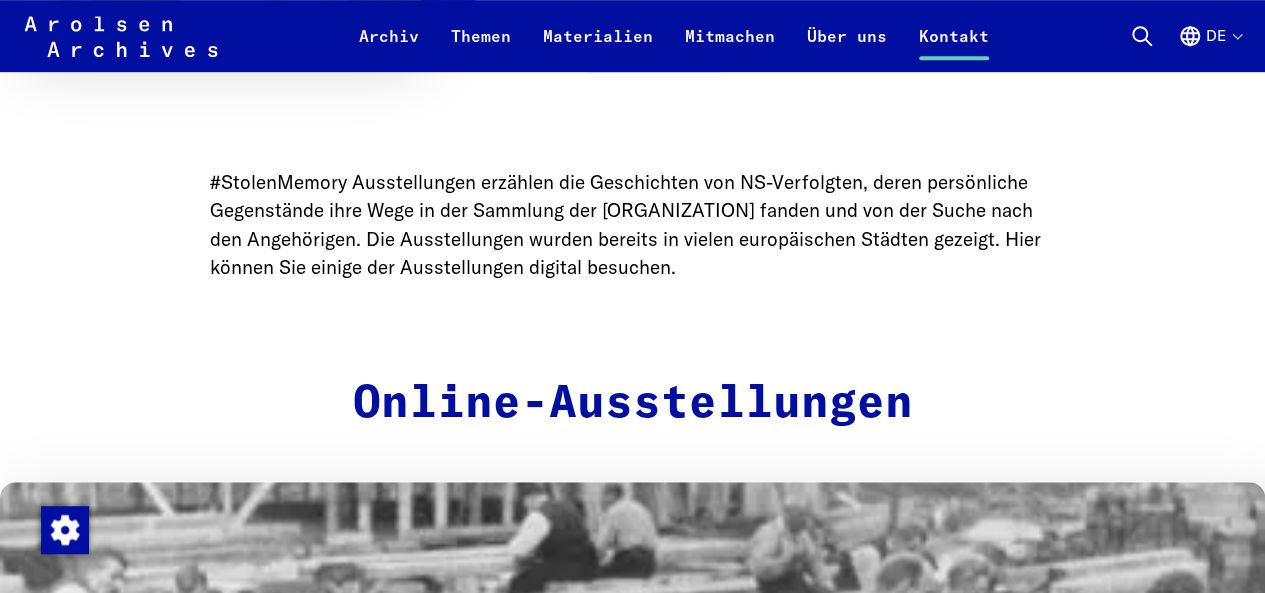 scroll, scrollTop: 4362, scrollLeft: 0, axis: vertical 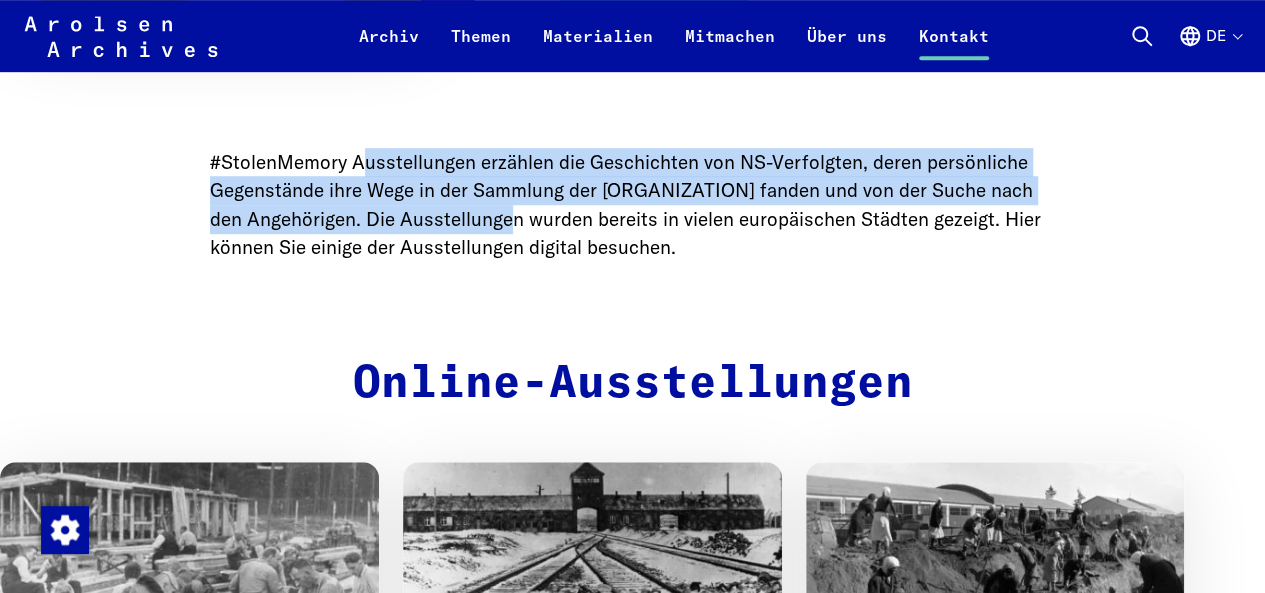 drag, startPoint x: 488, startPoint y: 253, endPoint x: 364, endPoint y: 190, distance: 139.0863 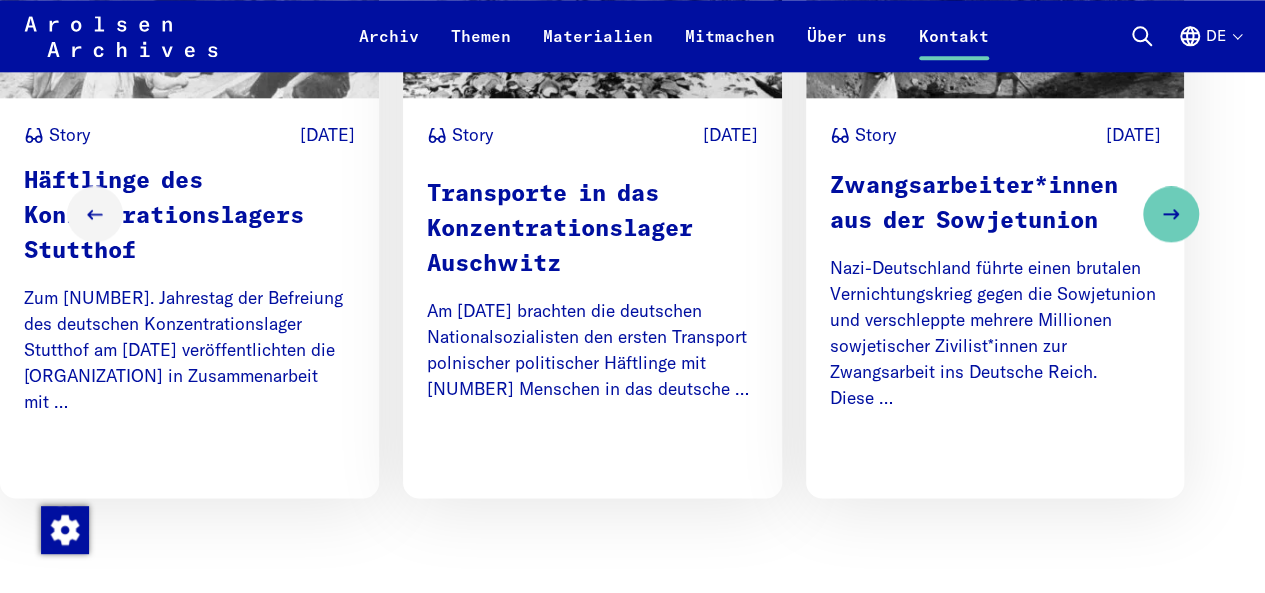 scroll, scrollTop: 4916, scrollLeft: 0, axis: vertical 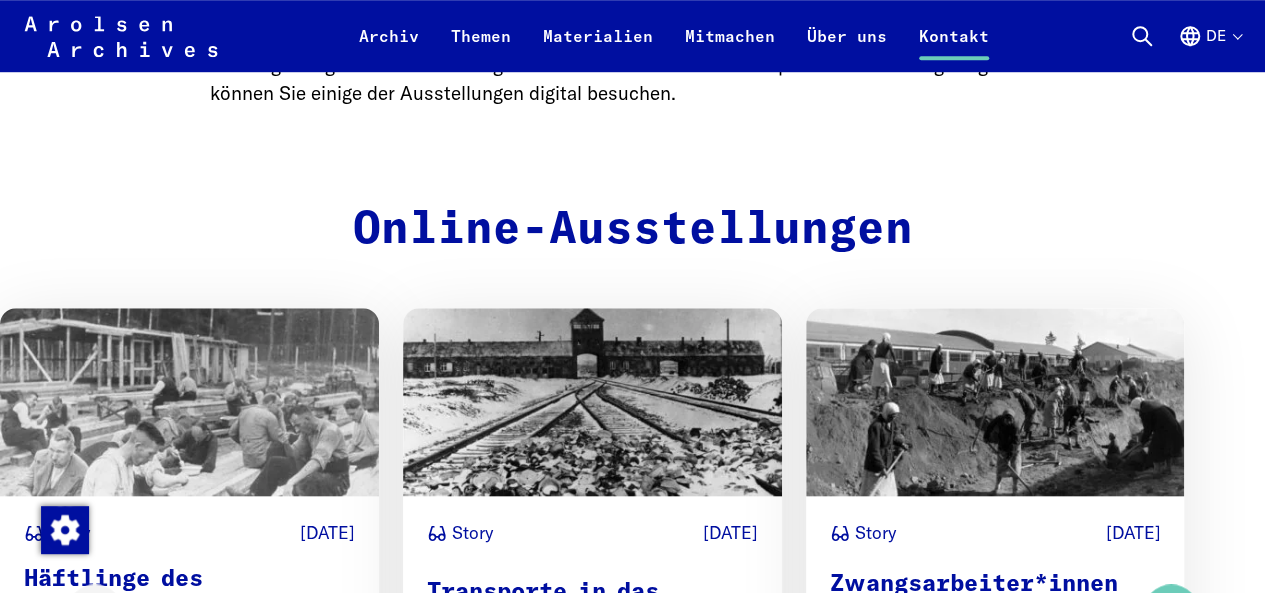click on "Story   [DATE]   Häftlinge des Konzentrationslagers Stutthof   Zum [NUMBER]. Jahrestag der Befreiung des deutschen Konzentrationslager Stutthof am [DATE] veröffentlichten die [ORGANIZATION] in Zusammenarbeit mit …                   Story   [DATE]   Transporte in das Konzentrationslager Auschwitz   Am [DATE] brachten die deutschen Nationalsozialisten den ersten Transport polnischer politischer Häftlinge mit [NUMBER] Menschen in das deutsche …                   Story   [DATE]   Zwangsarbeiter*innen aus der Sowjetunion   Nazi-Deutschland führte einen brutalen Vernichtungskrieg gegen die Sowjetunion und verschleppte mehrere Millionen sowjetischer Zivilist*innen zur Zwangsarbeit ins Deutsche Reich. Diese …" at bounding box center [632, 612] 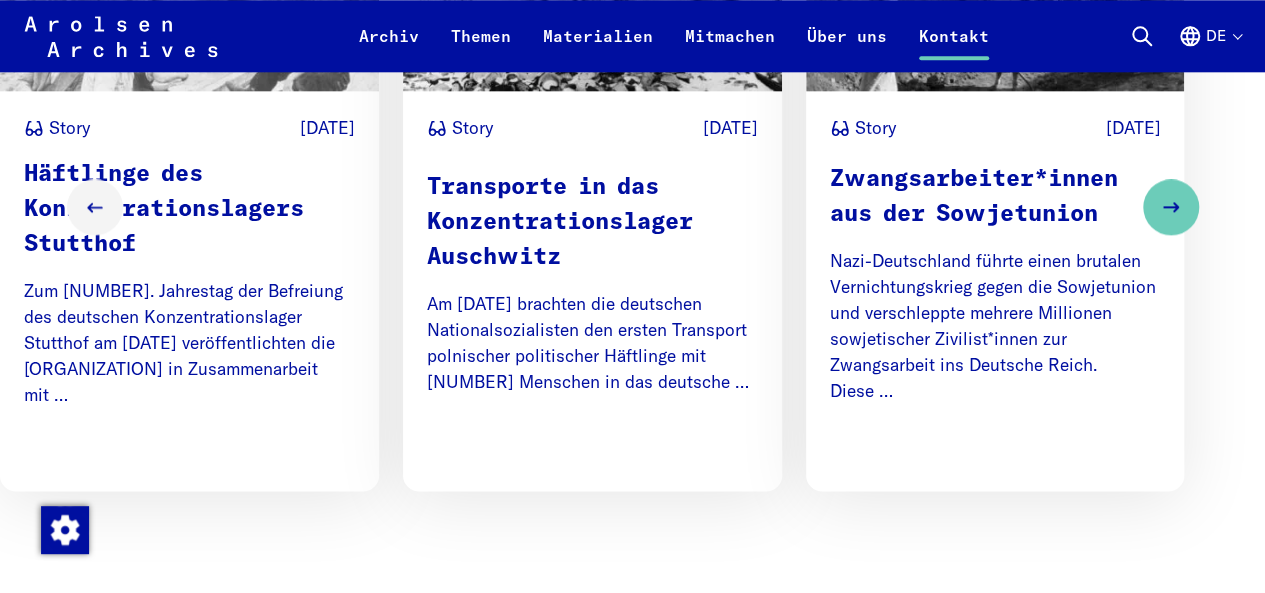 scroll, scrollTop: 4922, scrollLeft: 0, axis: vertical 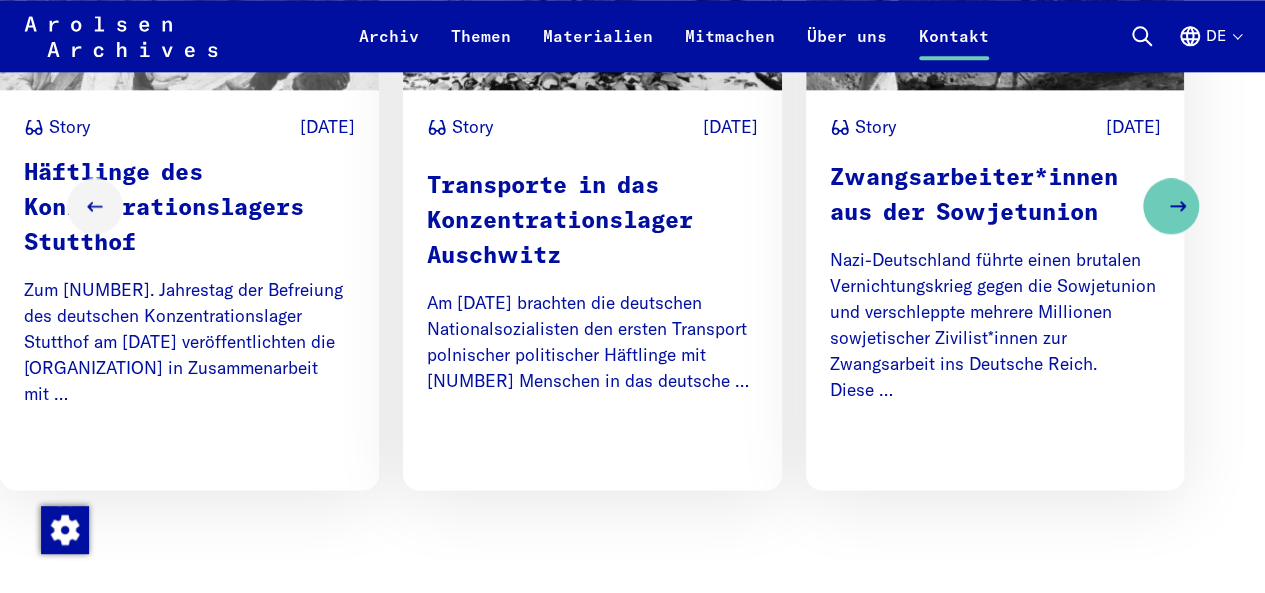 click at bounding box center [1171, 206] 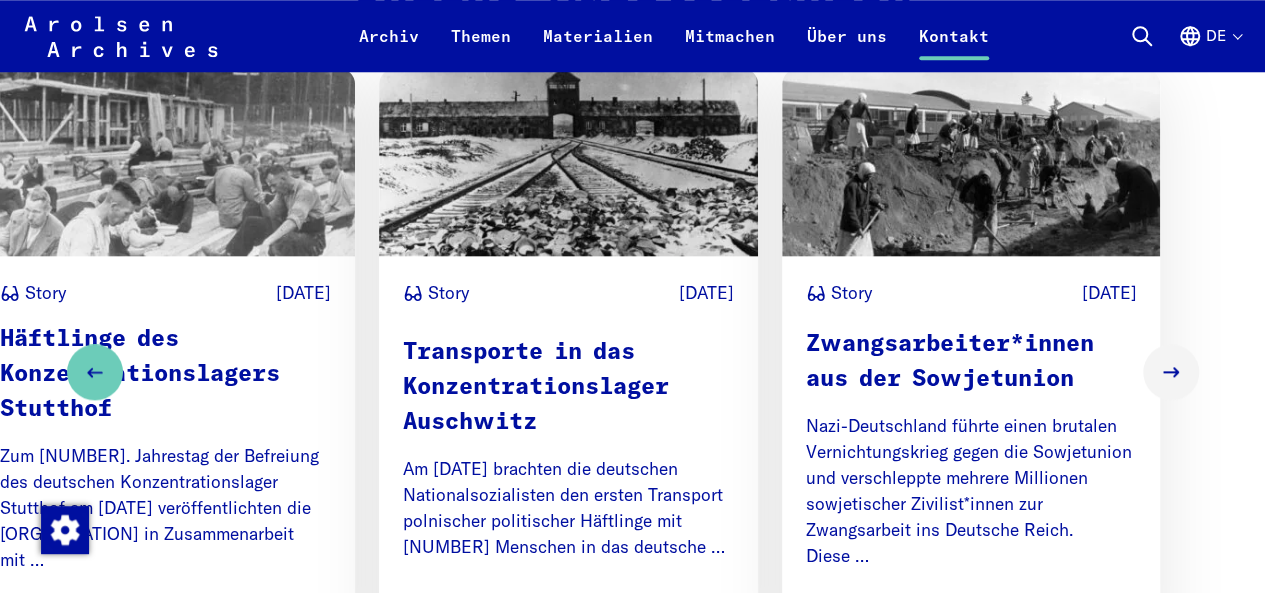scroll, scrollTop: 4749, scrollLeft: 0, axis: vertical 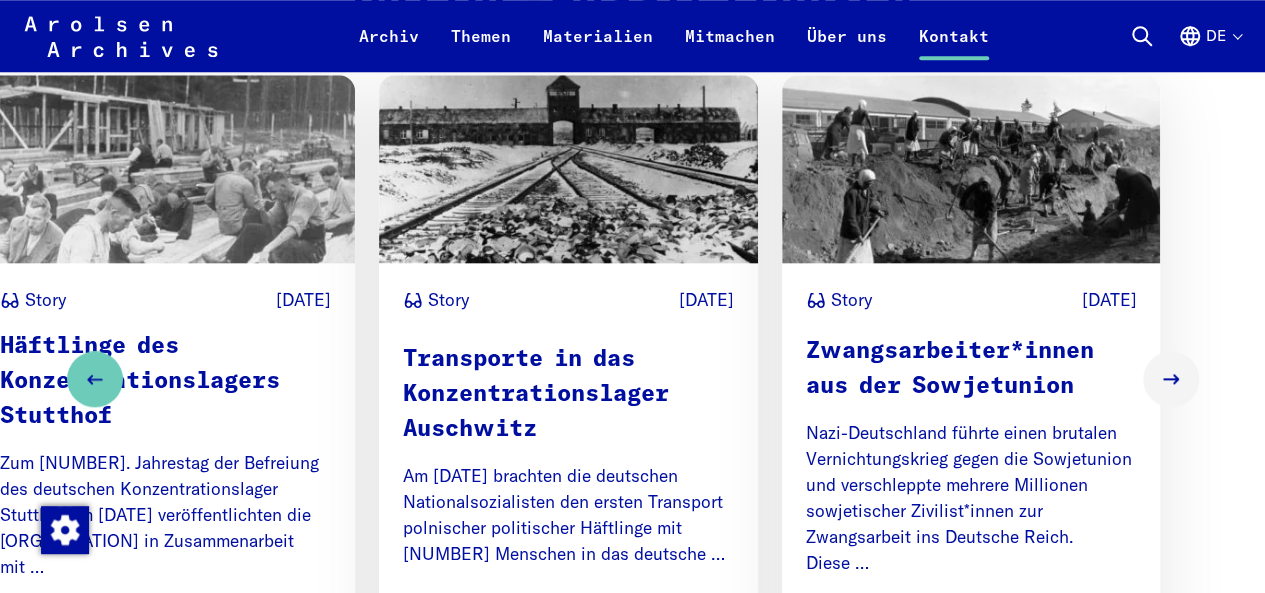 click on "Zwangsarbeiter*innen aus der Sowjetunion" at bounding box center (971, 369) 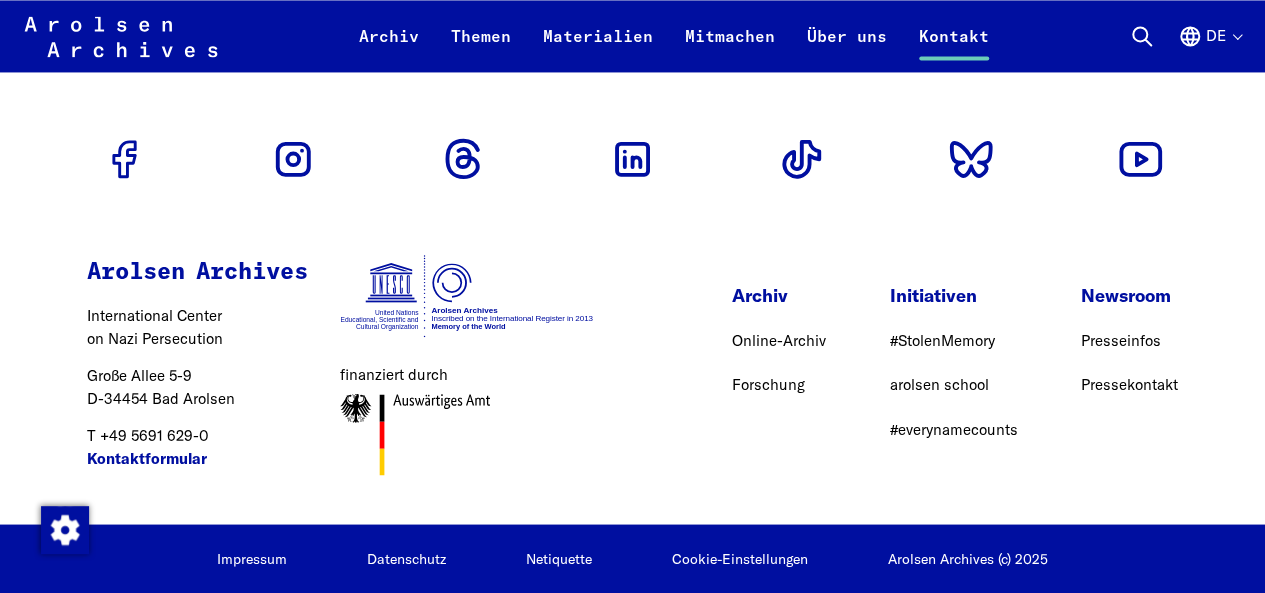 scroll, scrollTop: 4962, scrollLeft: 0, axis: vertical 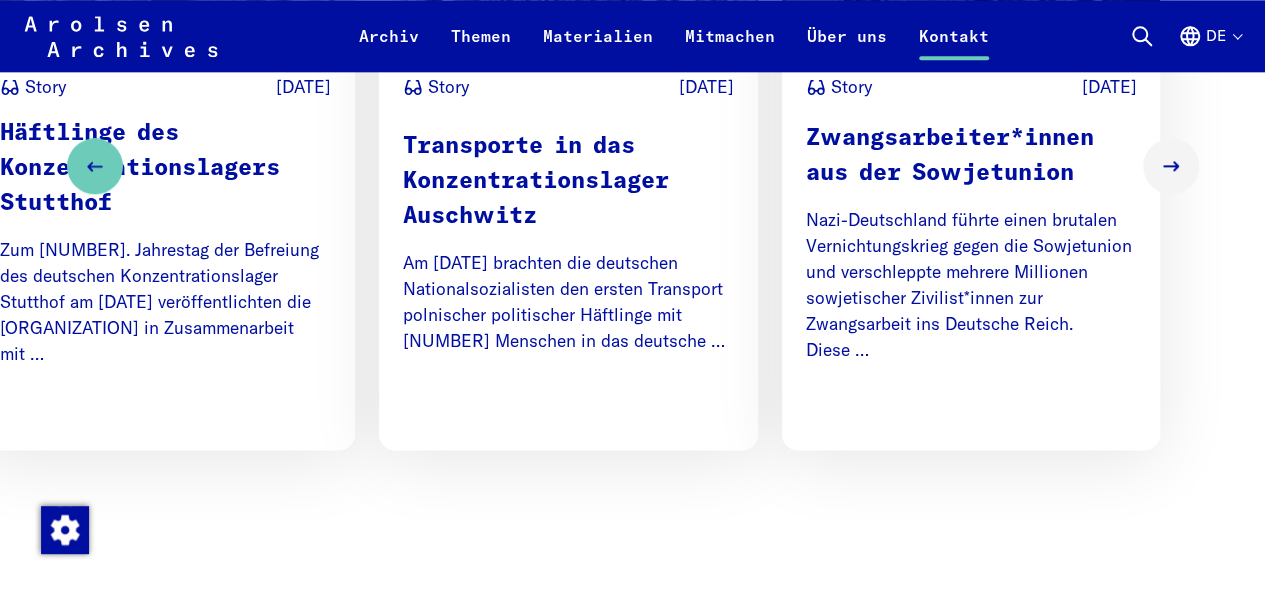 click on "Story   [DATE]   Häftlinge des Konzentrationslagers Stutthof   Zum [NUMBER]. Jahrestag der Befreiung des deutschen Konzentrationslager Stutthof am [DATE] veröffentlichten die [ORGANIZATION] in Zusammenarbeit mit …                   Story   [DATE]   Transporte in das Konzentrationslager Auschwitz   Am [DATE] brachten die deutschen Nationalsozialisten den ersten Transport polnischer politischer Häftlinge mit [NUMBER] Menschen in das deutsche …                   Story   [DATE]   Zwangsarbeiter*innen aus der Sowjetunion   Nazi-Deutschland führte einen brutalen Vernichtungskrieg gegen die Sowjetunion und verschleppte mehrere Millionen sowjetischer Zivilist*innen zur Zwangsarbeit ins Deutsche Reich. Diese …" at bounding box center (632, 166) 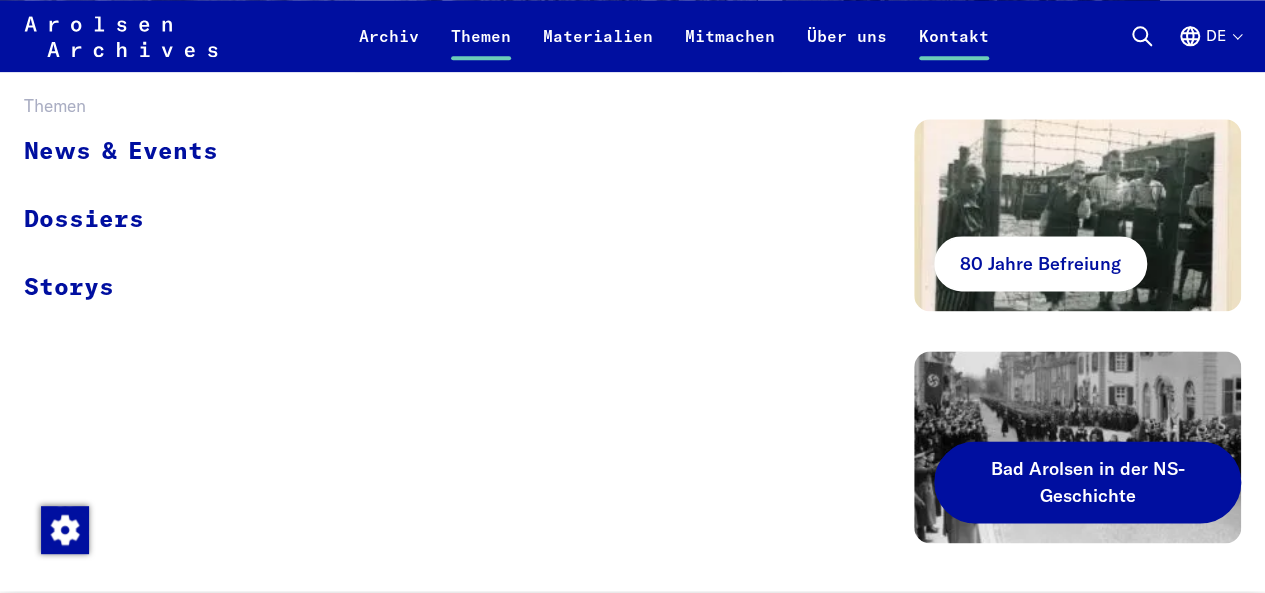 click on "Bad Arolsen in der NS-Geschichte" at bounding box center [1087, 482] 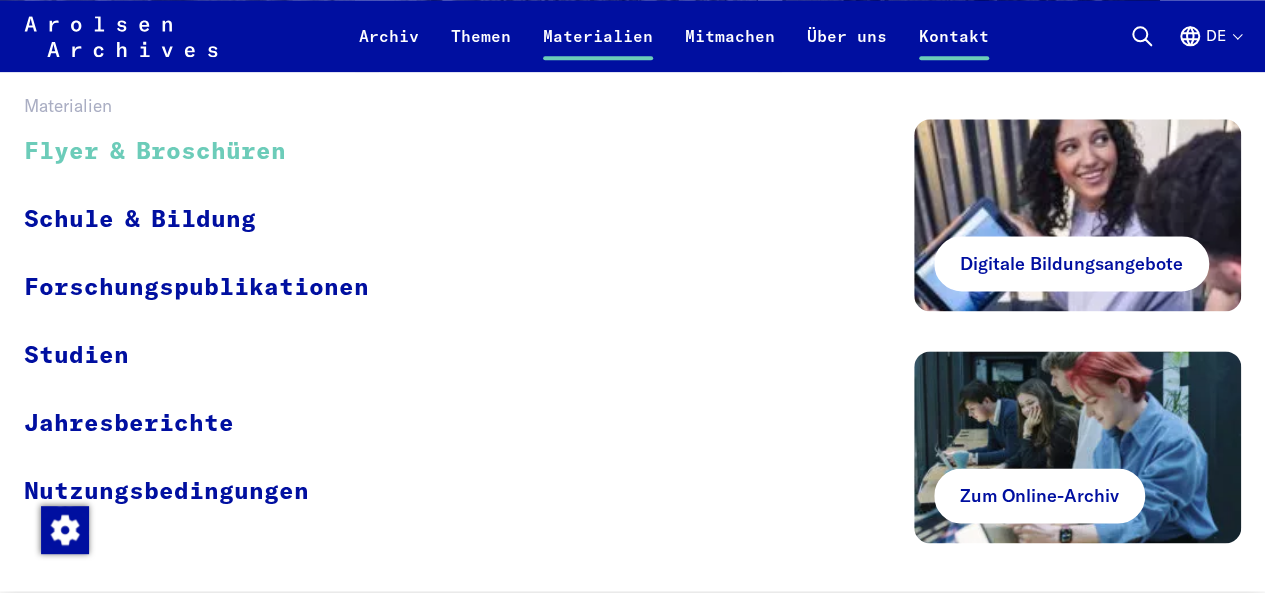 click on "Flyer & Broschüren" at bounding box center [209, 152] 